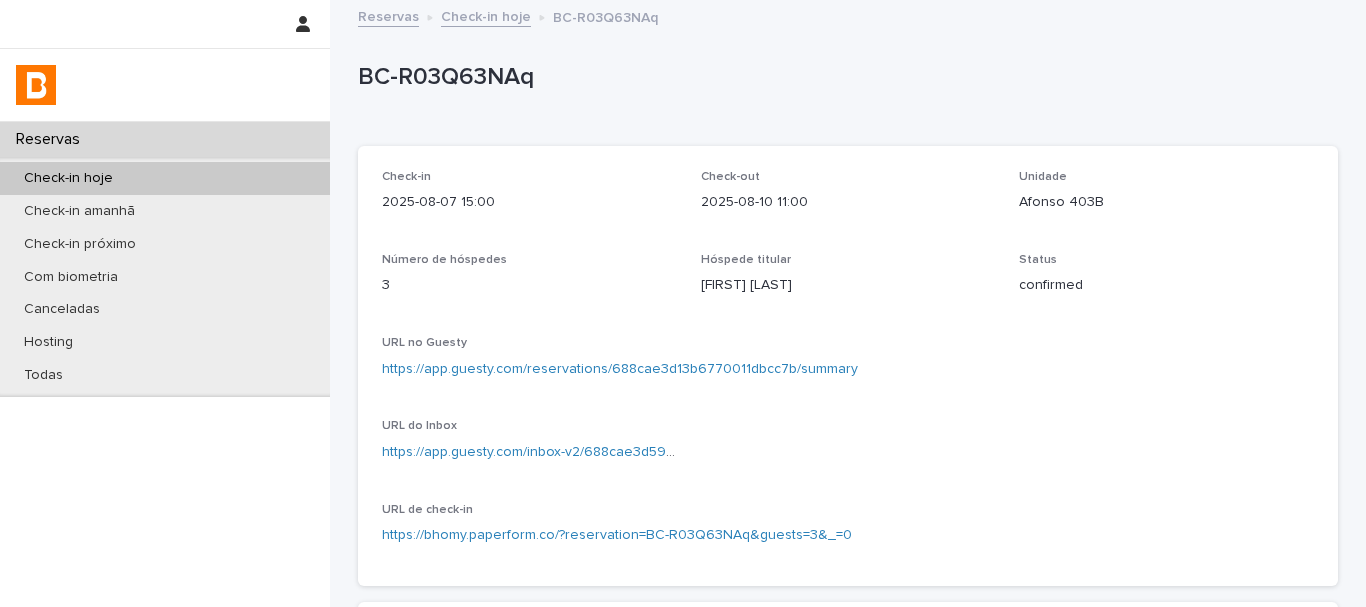 click on "Check-in hoje" at bounding box center (165, 178) 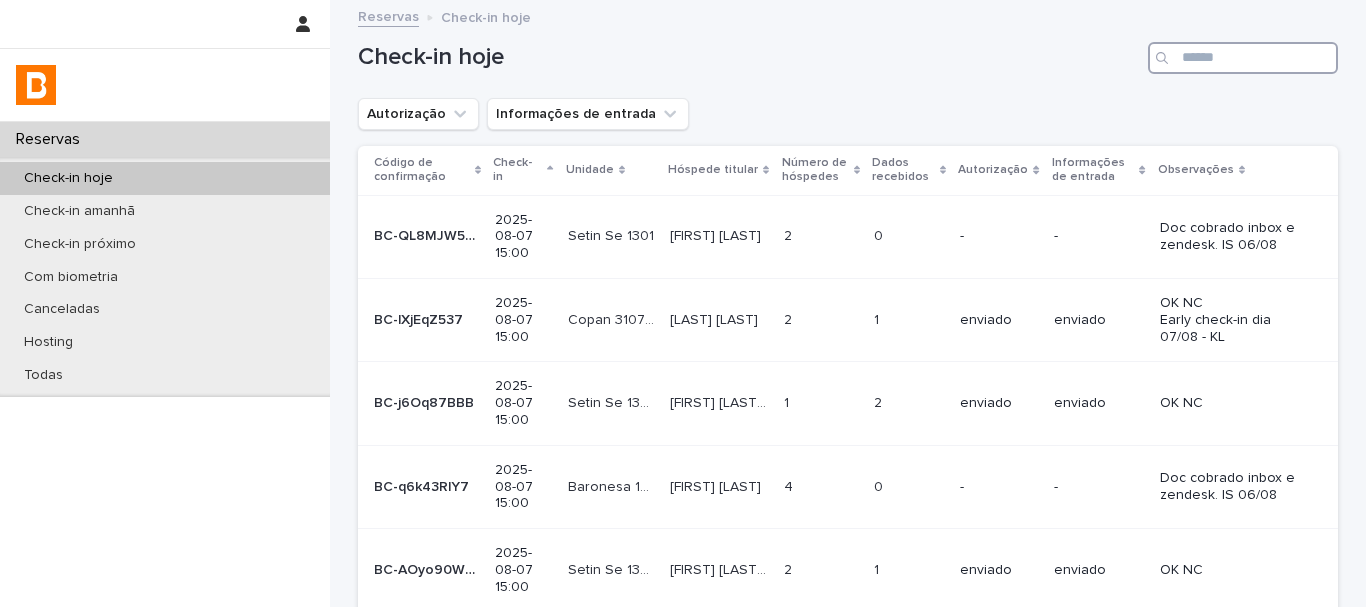 click at bounding box center (1243, 58) 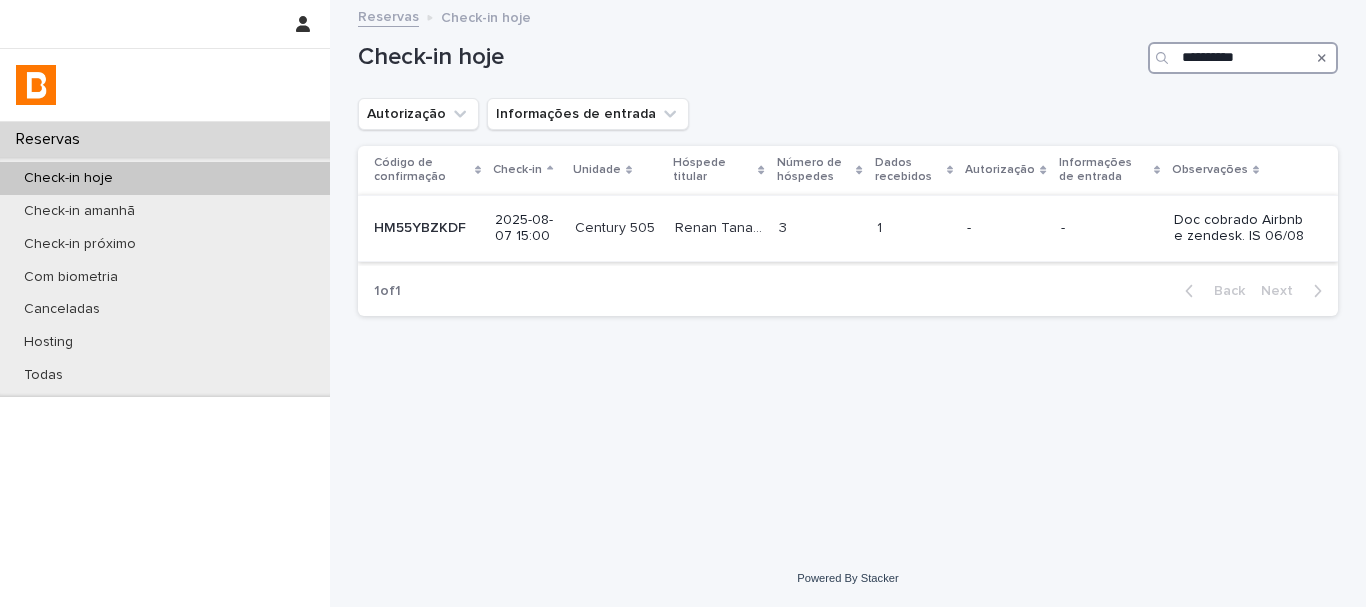 type on "**********" 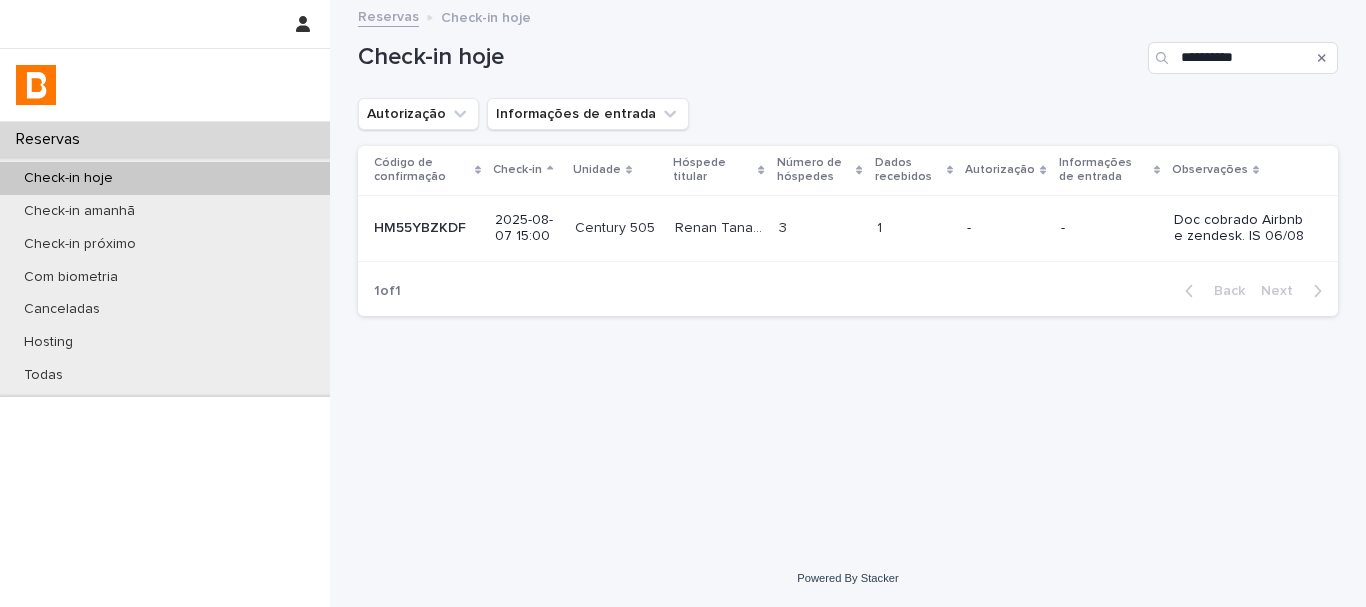 click on "-" at bounding box center [1110, 228] 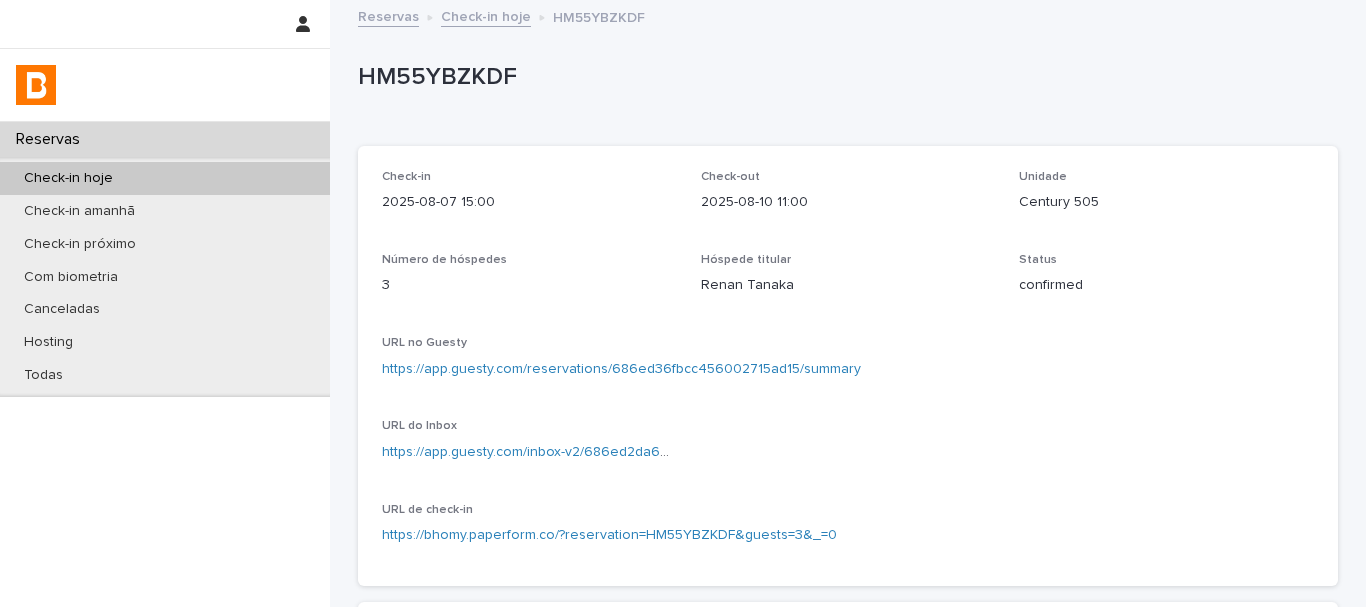 drag, startPoint x: 669, startPoint y: 586, endPoint x: 669, endPoint y: 575, distance: 11 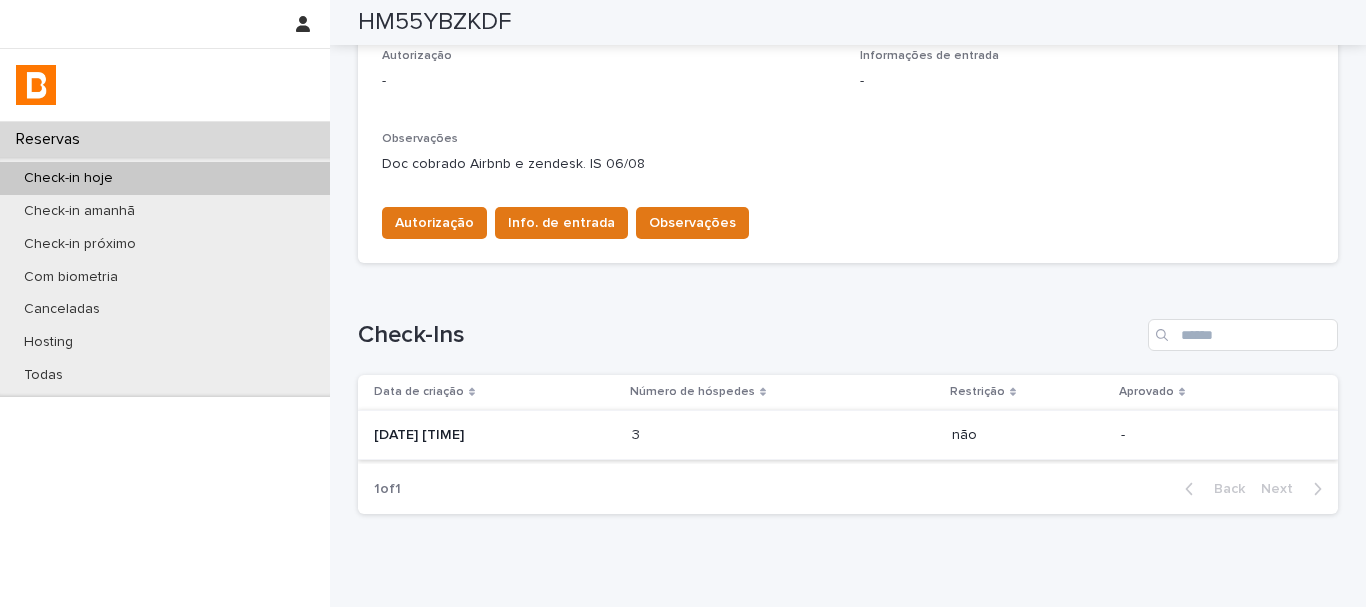 scroll, scrollTop: 457, scrollLeft: 0, axis: vertical 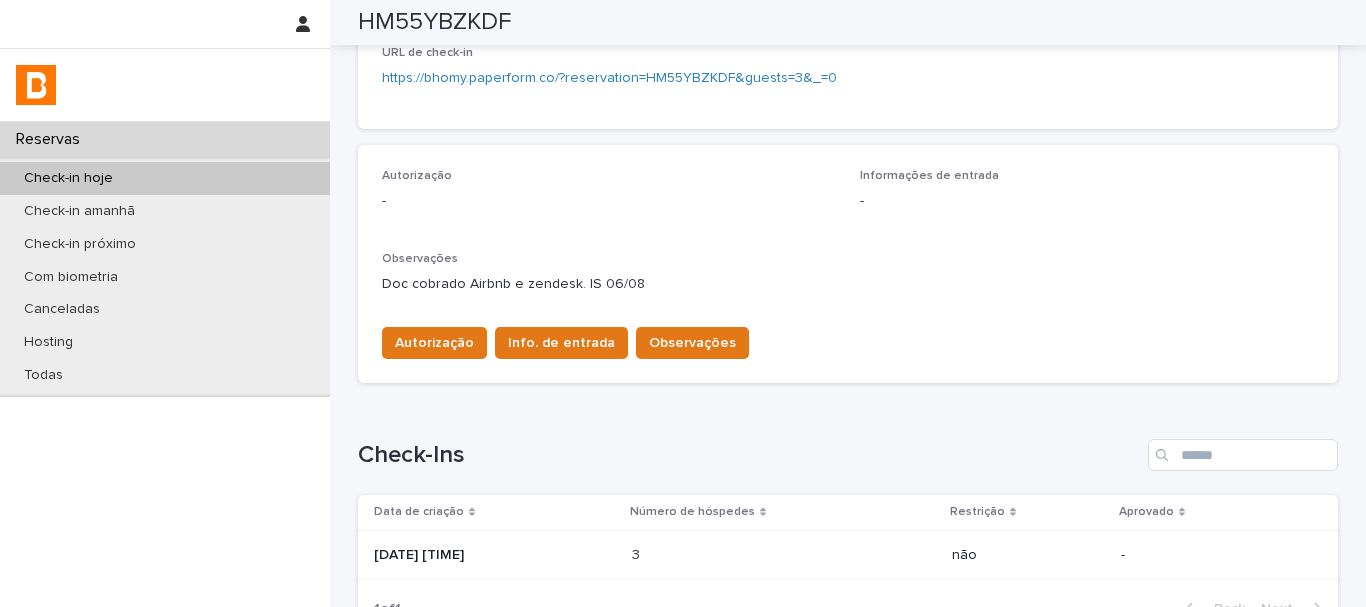 click on "Autorização Info. de entrada Observações" at bounding box center (848, 339) 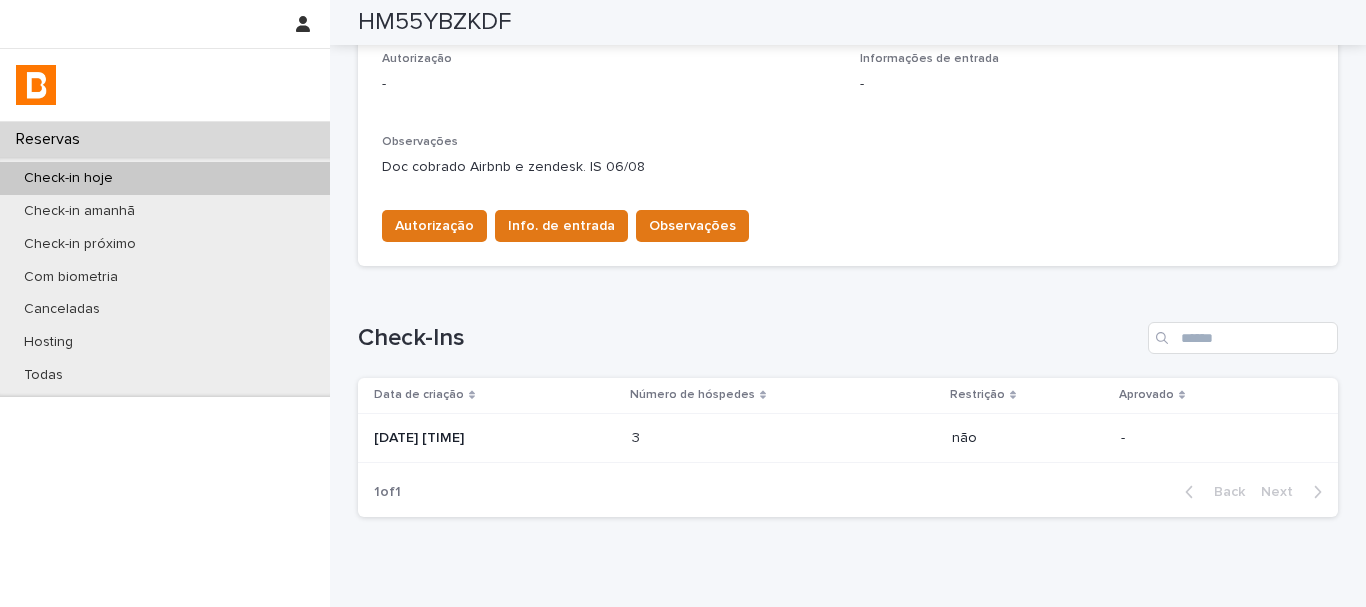 scroll, scrollTop: 657, scrollLeft: 0, axis: vertical 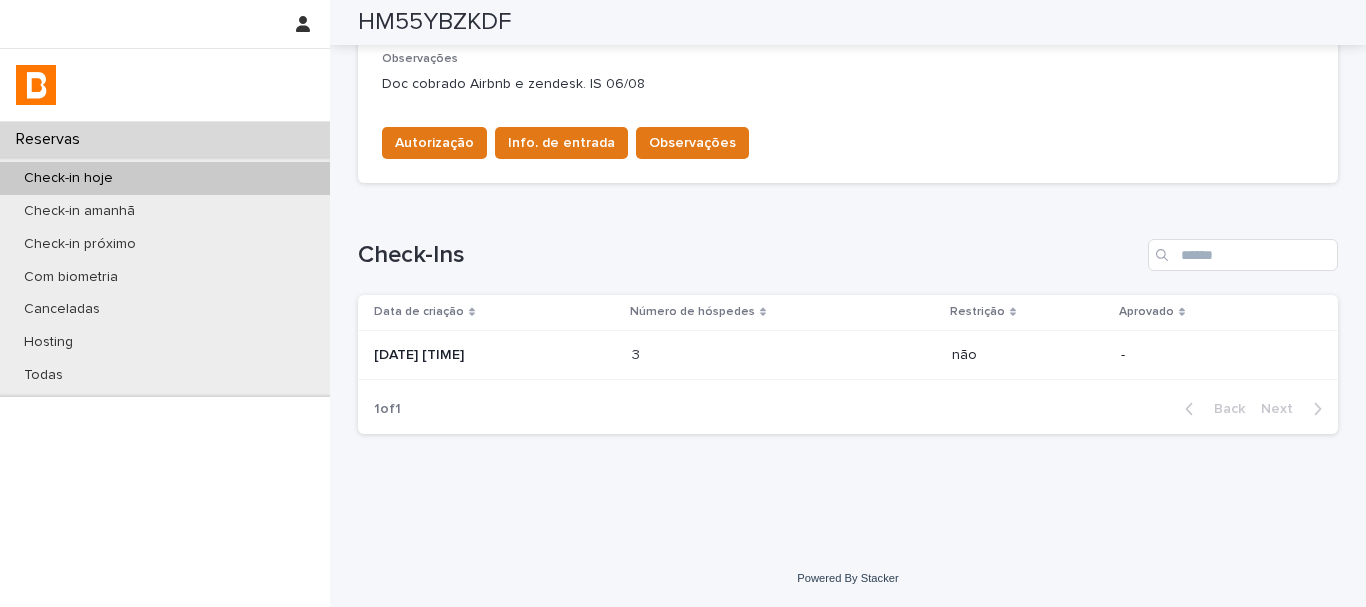 click at bounding box center (719, 355) 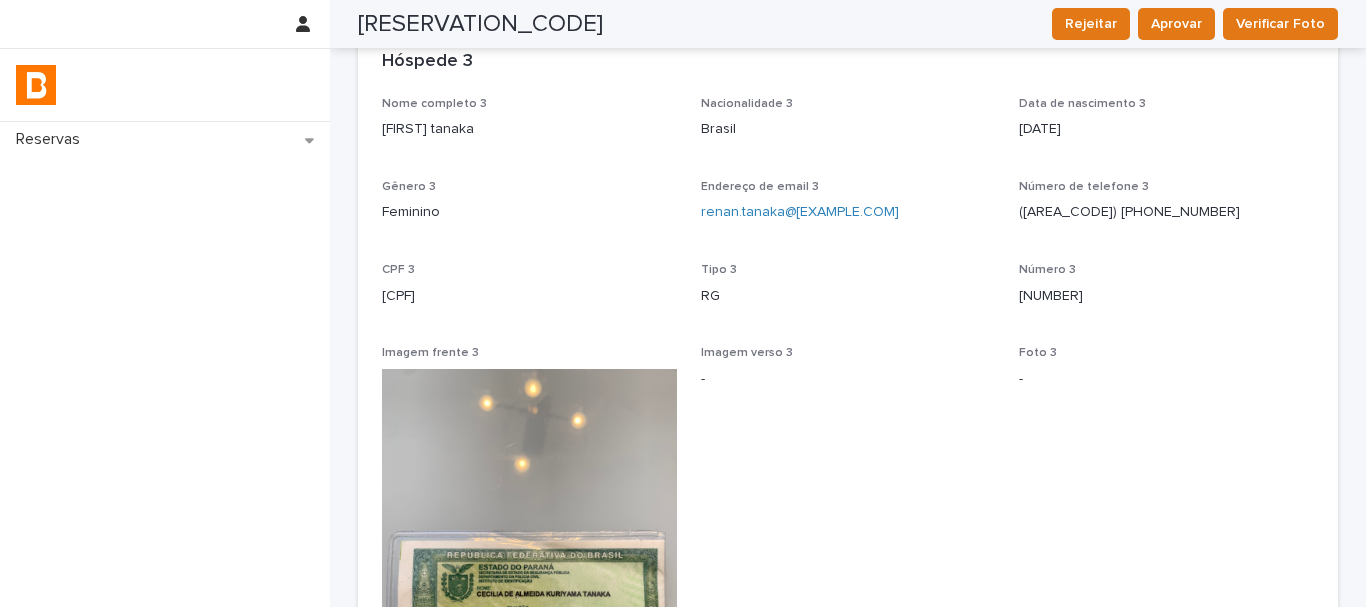 scroll, scrollTop: 2400, scrollLeft: 0, axis: vertical 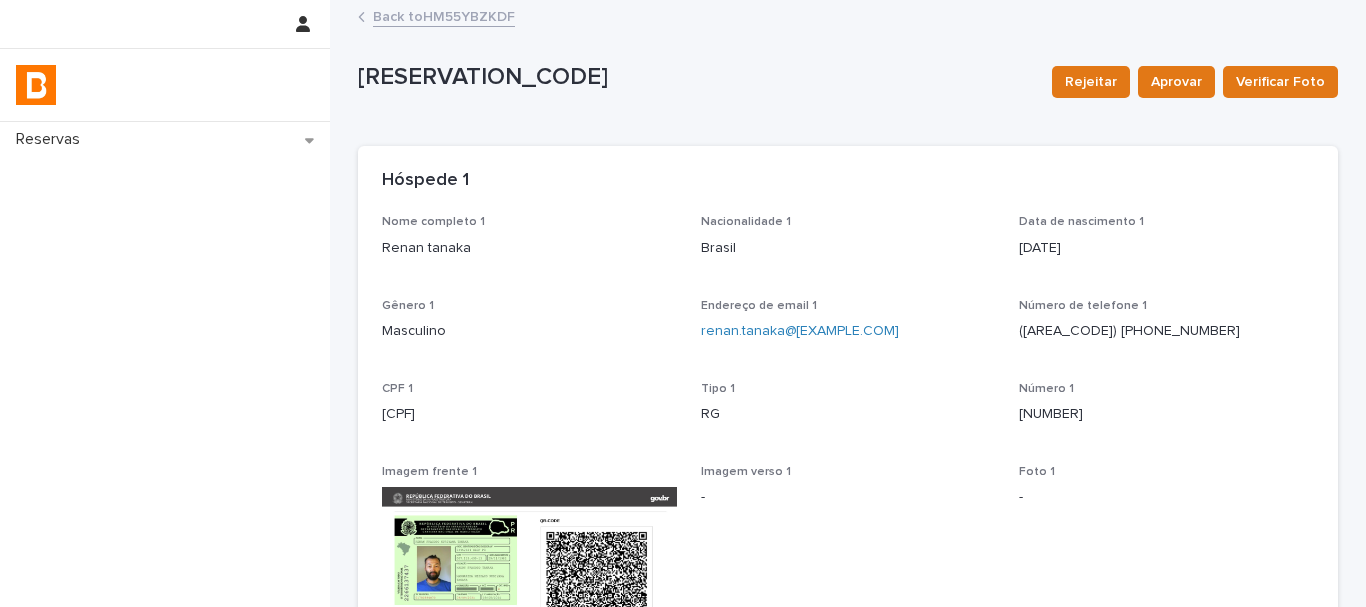 click on "Back to  [RESERVATION_CODE]" at bounding box center [444, 15] 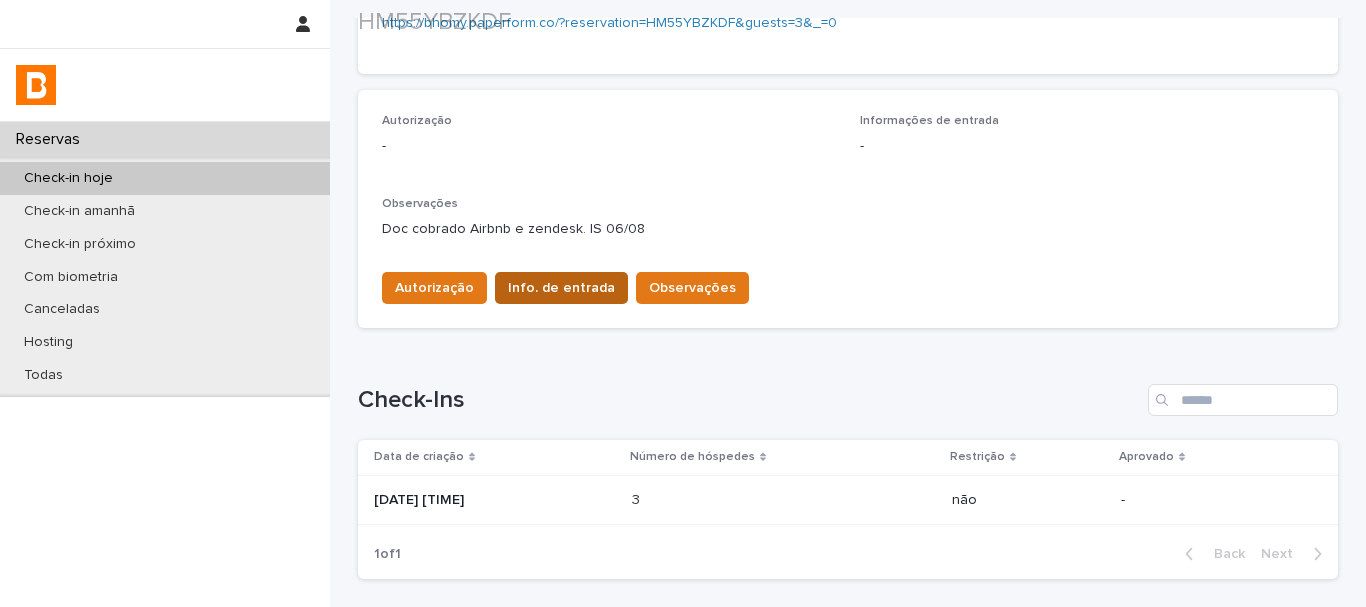 scroll, scrollTop: 600, scrollLeft: 0, axis: vertical 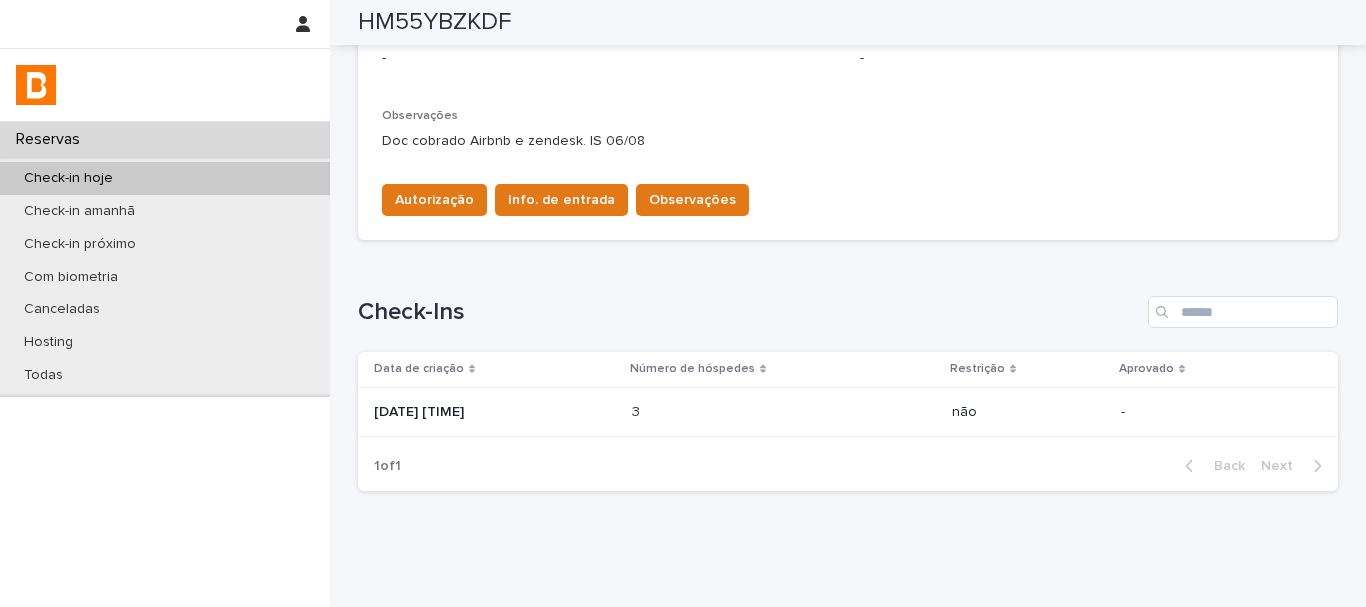 click on "[DATE] [TIME]" at bounding box center (495, 412) 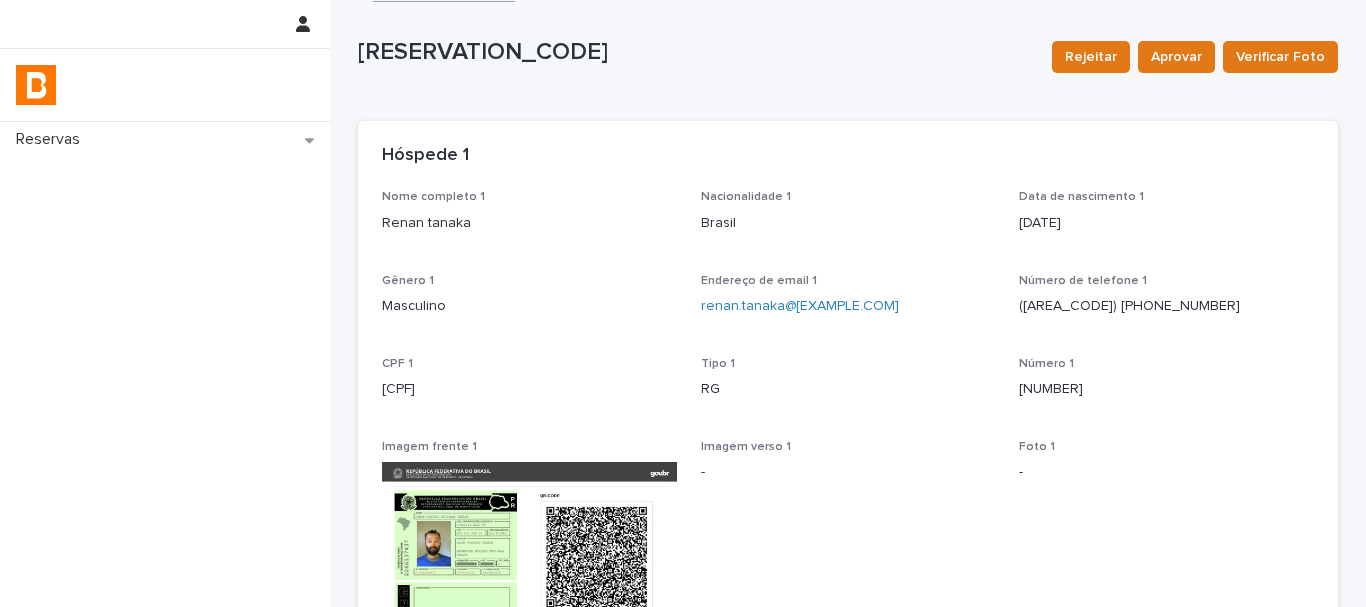 scroll, scrollTop: 0, scrollLeft: 0, axis: both 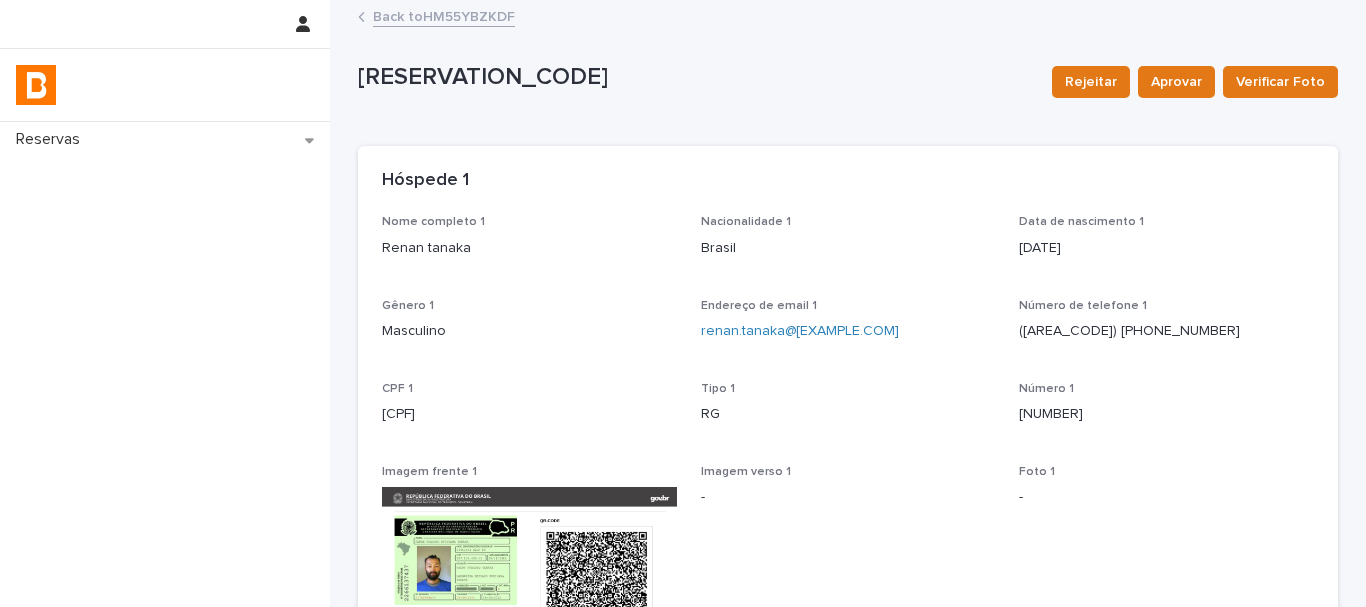 click on "Back to  [RESERVATION_CODE]" at bounding box center (444, 15) 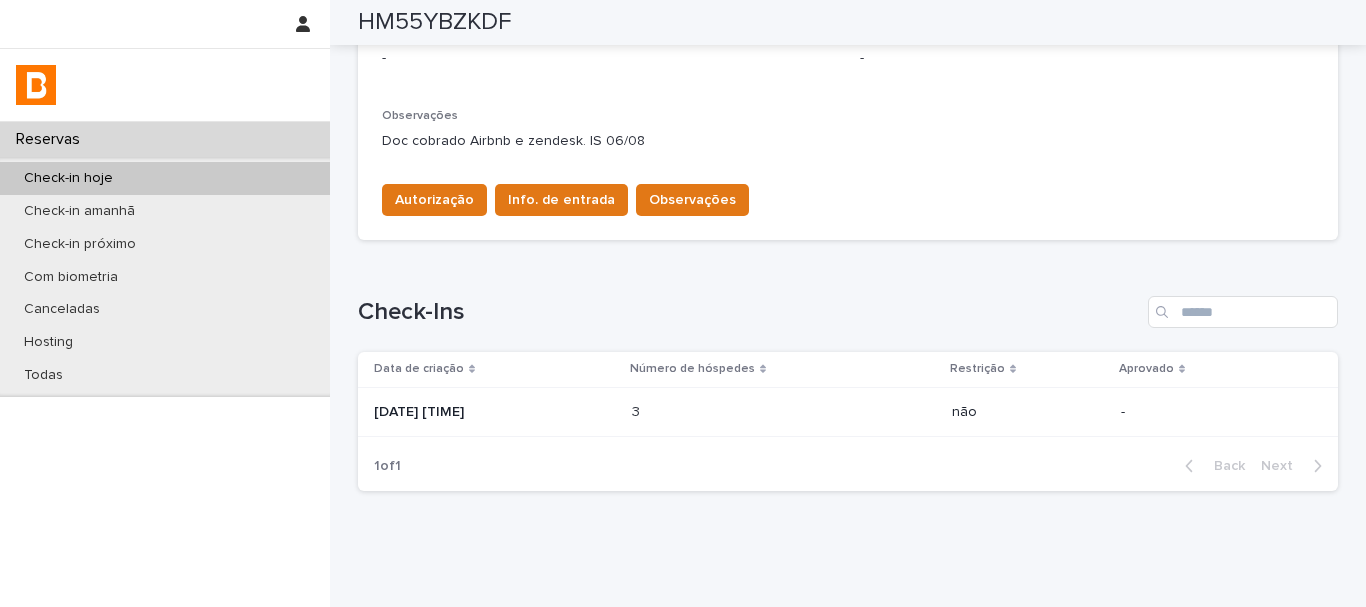 click on "[DATE] [TIME]" at bounding box center (491, 412) 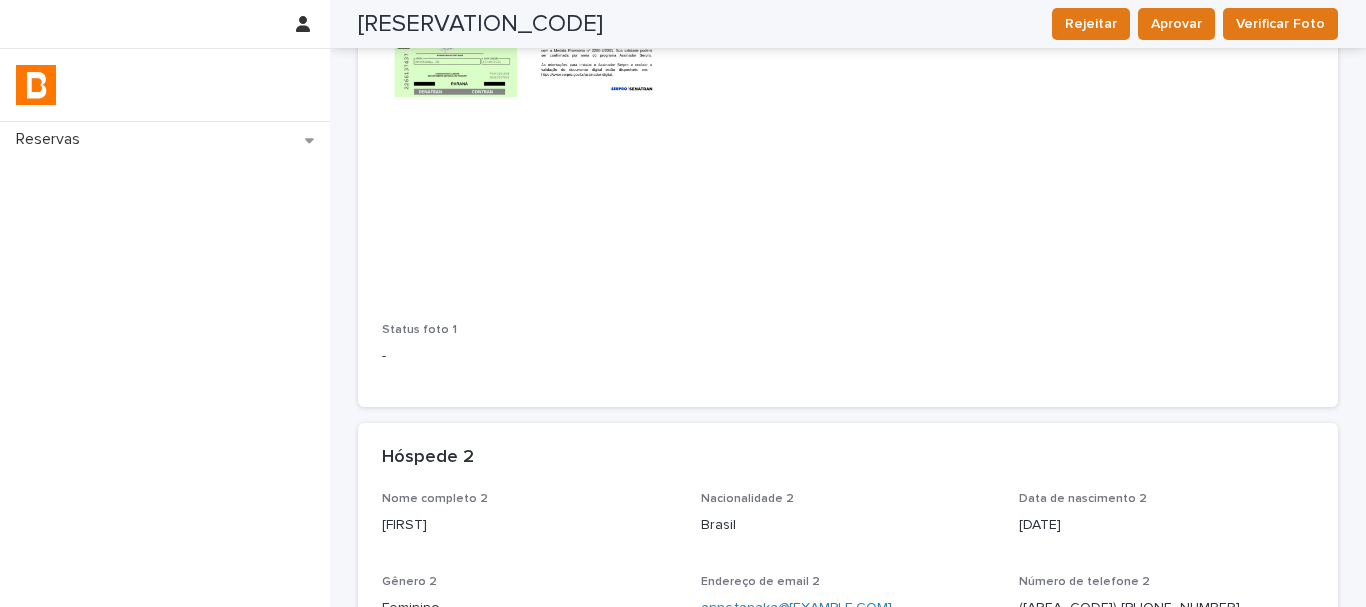 scroll, scrollTop: 602, scrollLeft: 0, axis: vertical 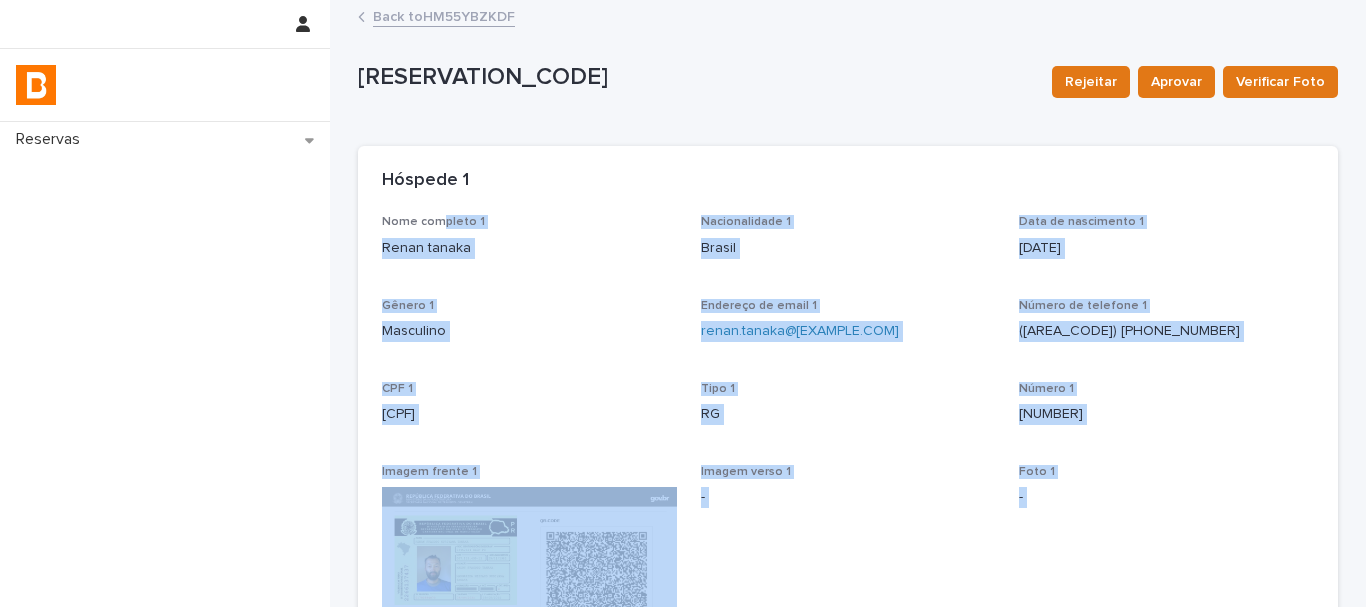 drag, startPoint x: 569, startPoint y: 388, endPoint x: 432, endPoint y: 232, distance: 207.61743 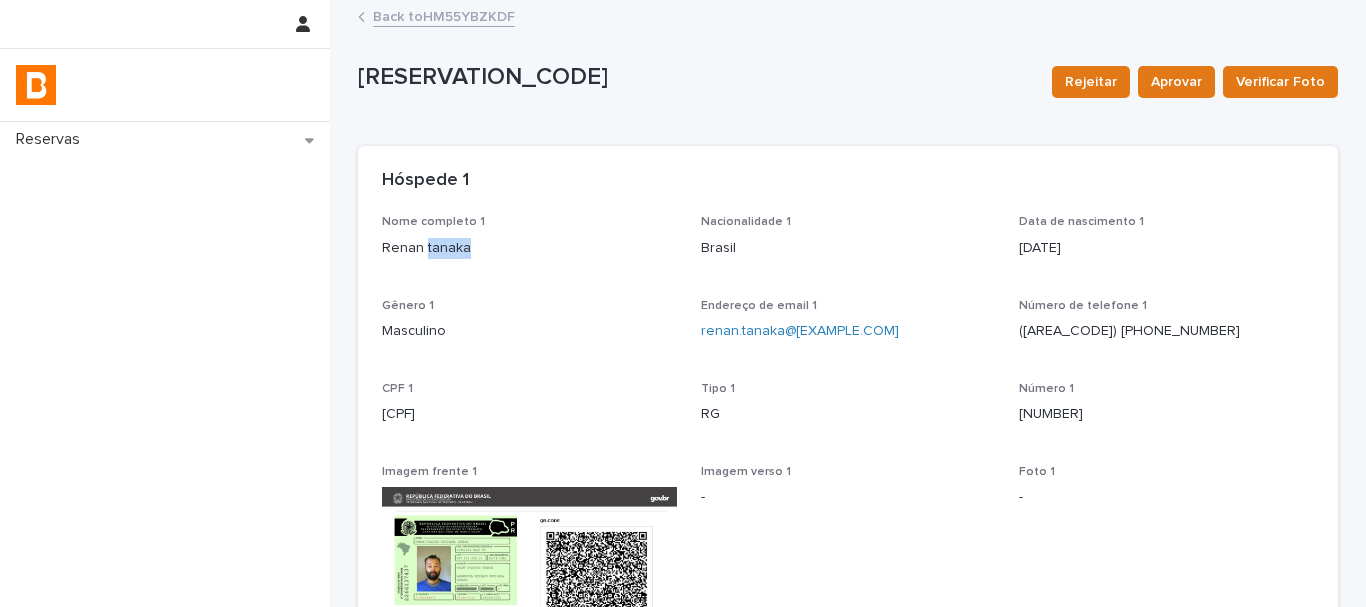 click on "Renan tanaka" at bounding box center [529, 248] 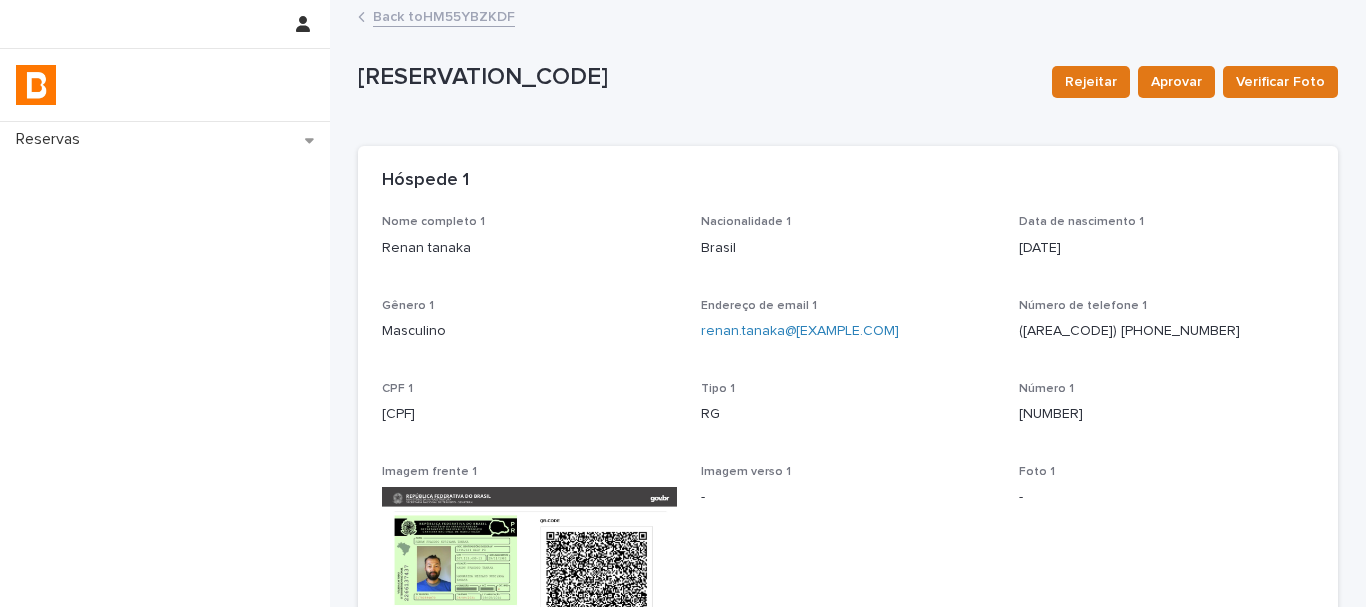 click on "[CPF]" at bounding box center [529, 414] 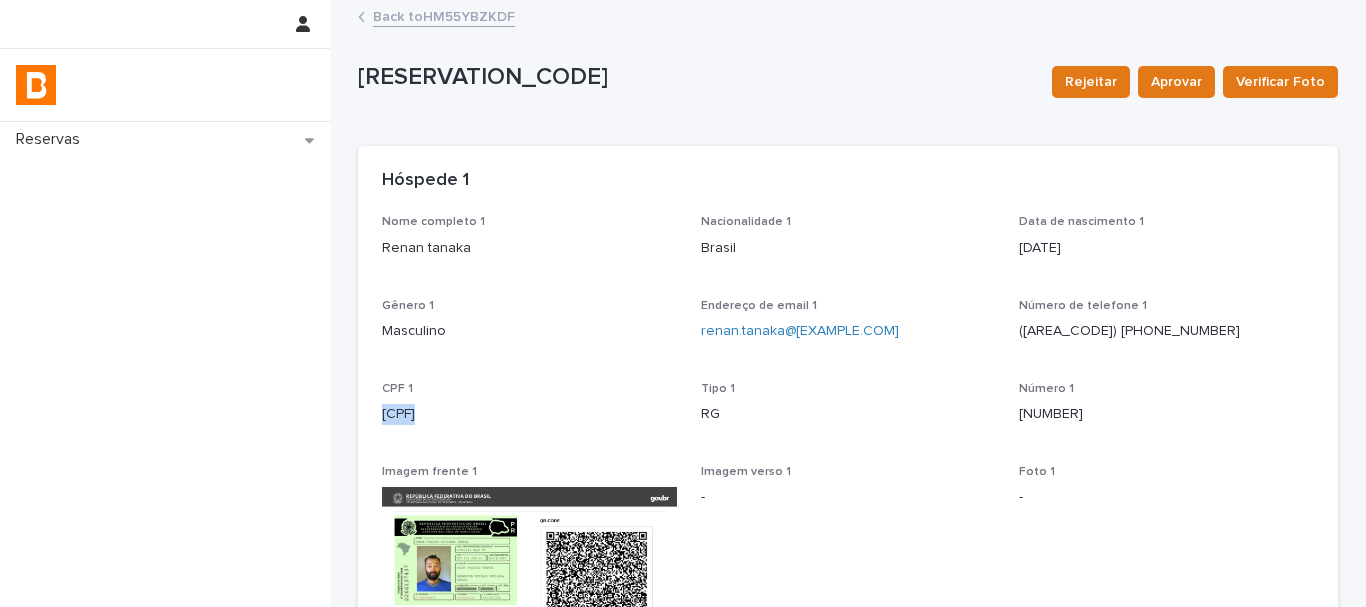 click on "[CPF]" at bounding box center [529, 414] 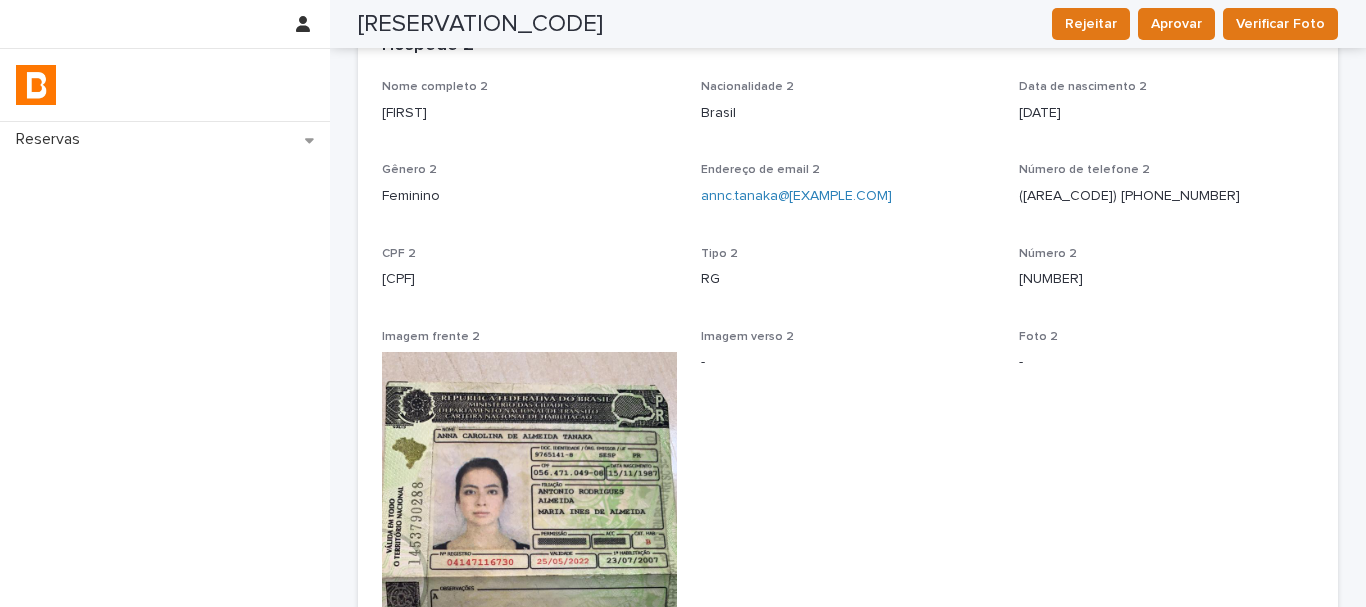scroll, scrollTop: 900, scrollLeft: 0, axis: vertical 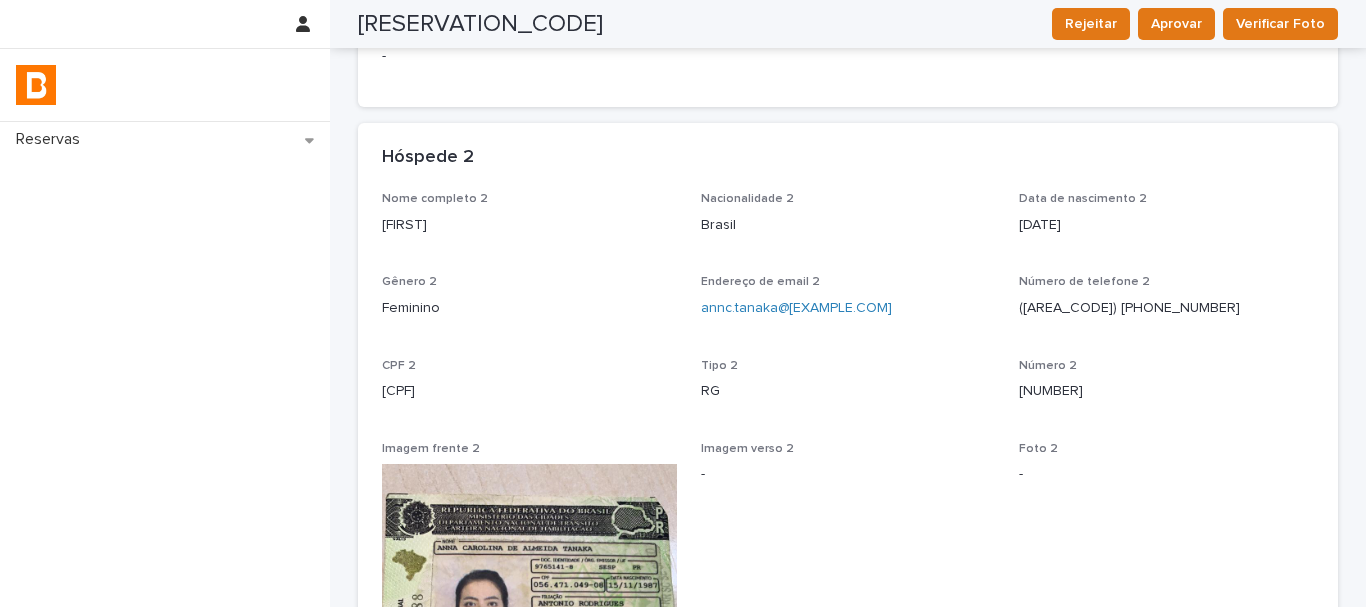 click on "[FIRST]" at bounding box center [529, 225] 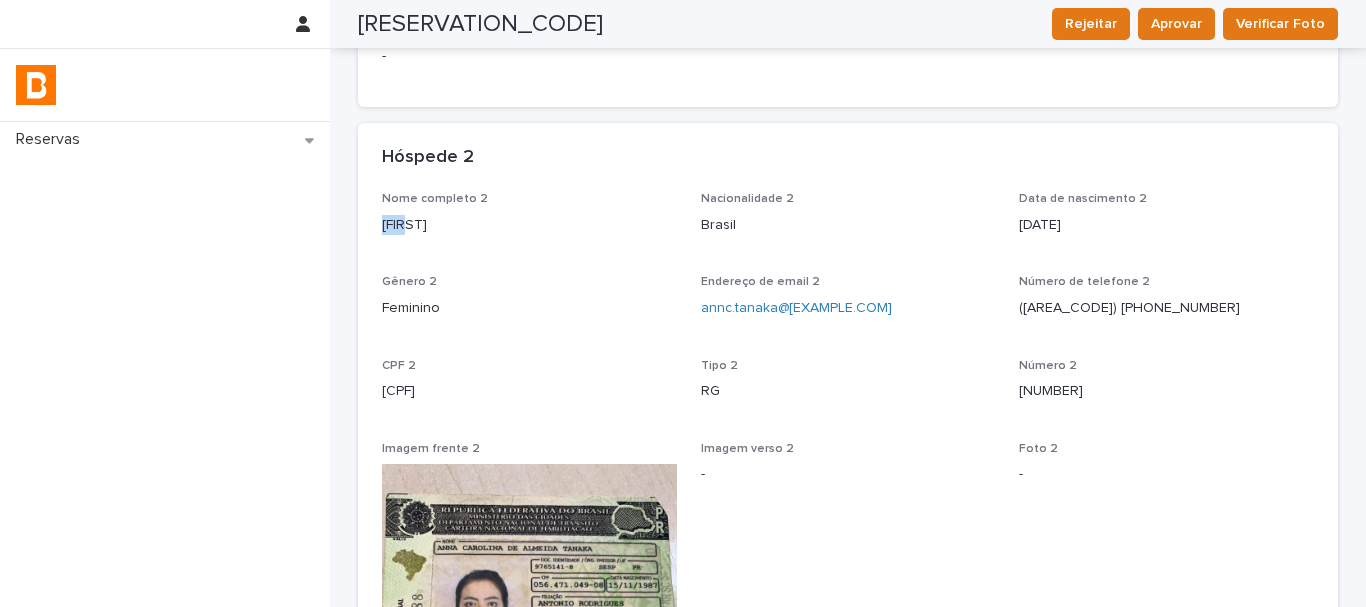 click on "[FIRST]" at bounding box center [529, 225] 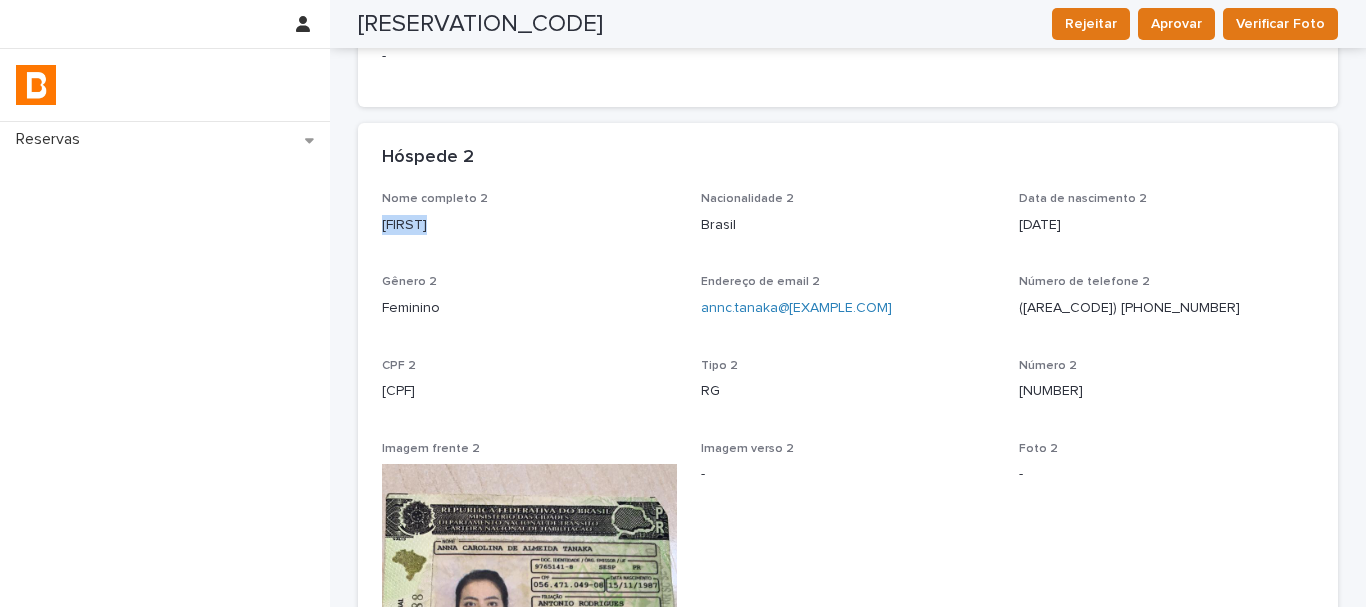 click on "[FIRST]" at bounding box center (529, 225) 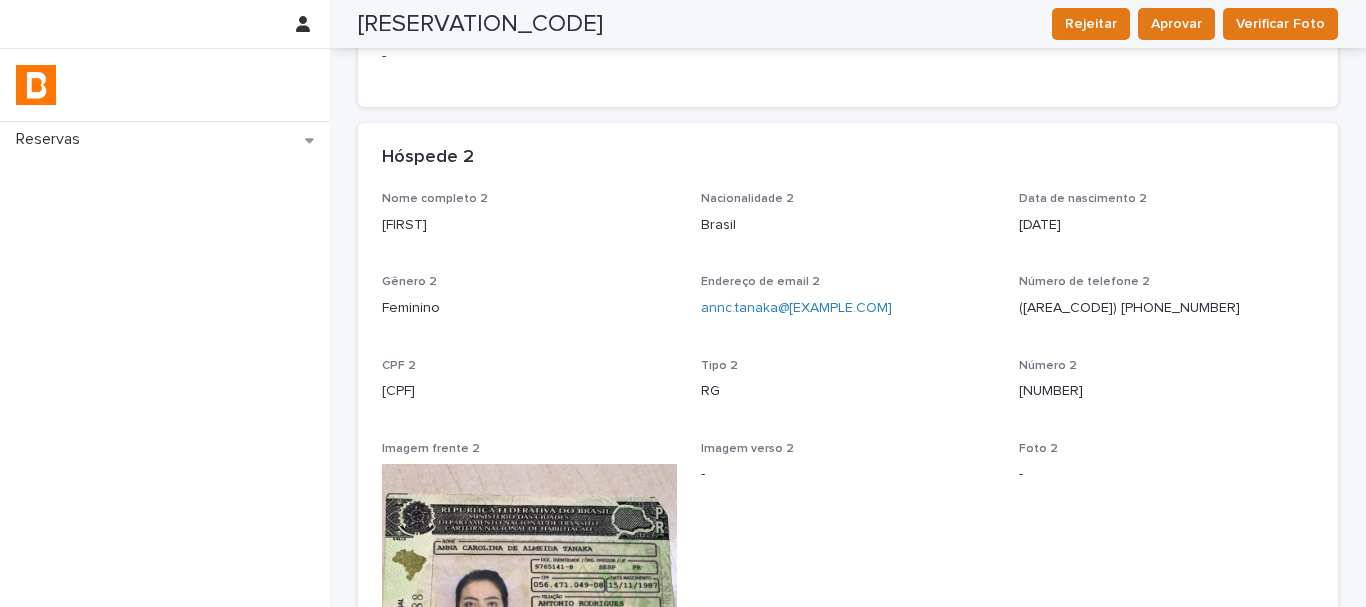 click on "[CPF]" at bounding box center (529, 391) 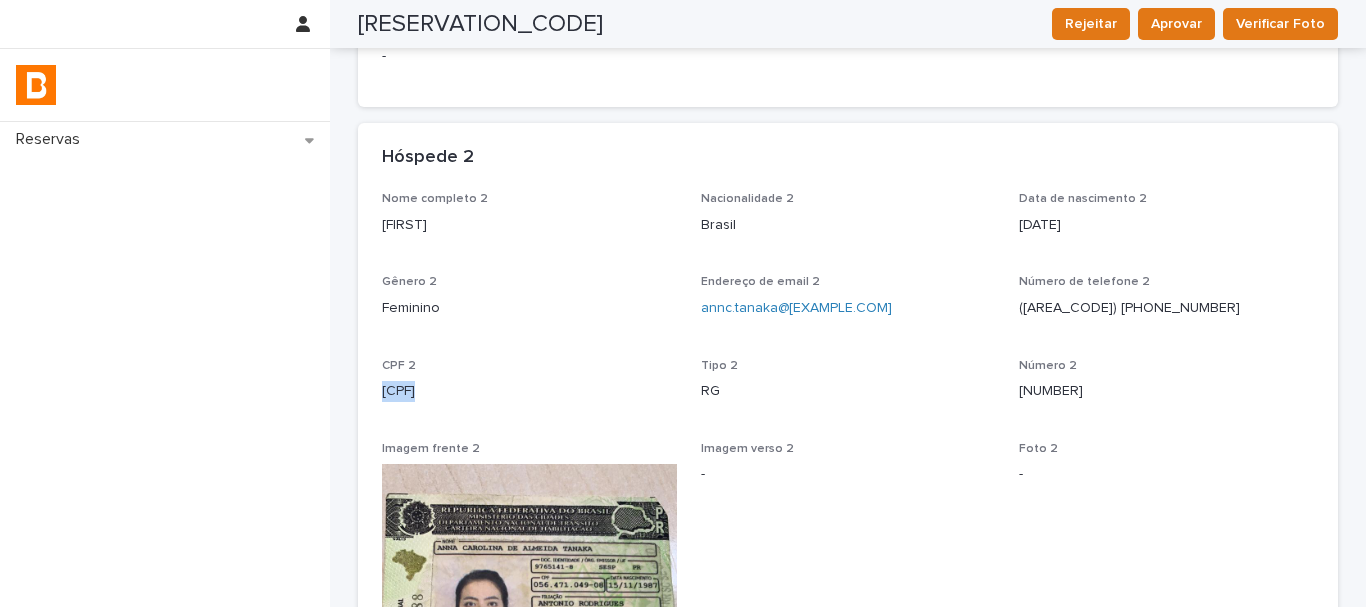 click on "[CPF]" at bounding box center (529, 391) 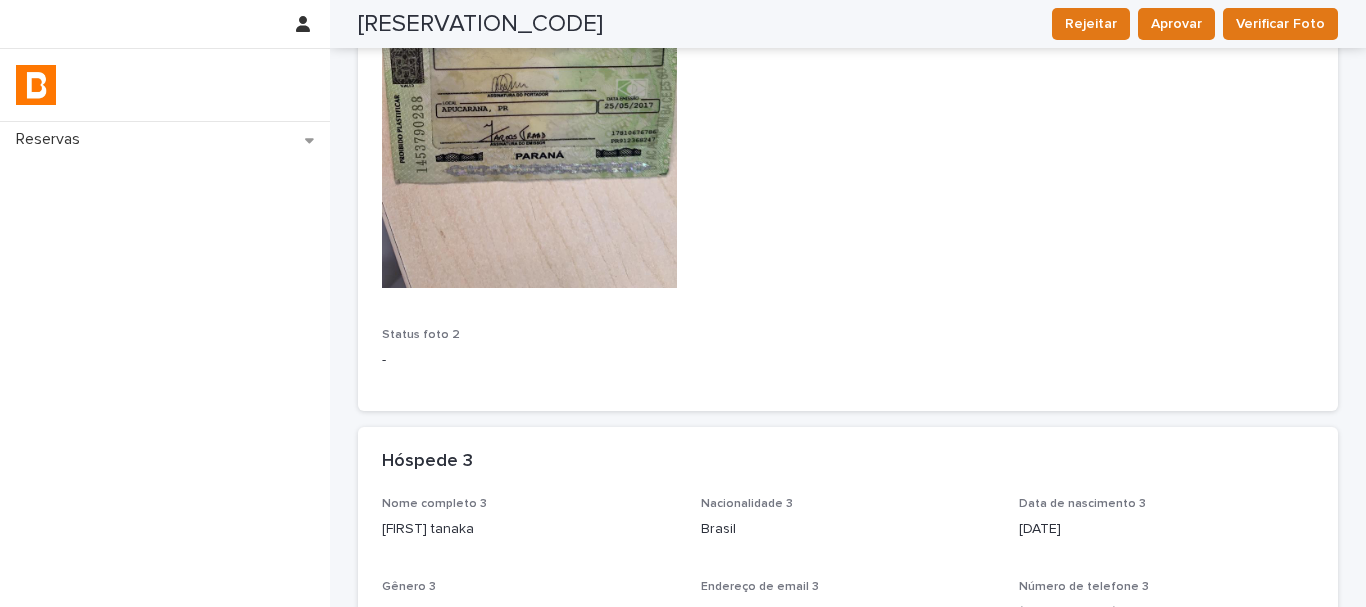 scroll, scrollTop: 1800, scrollLeft: 0, axis: vertical 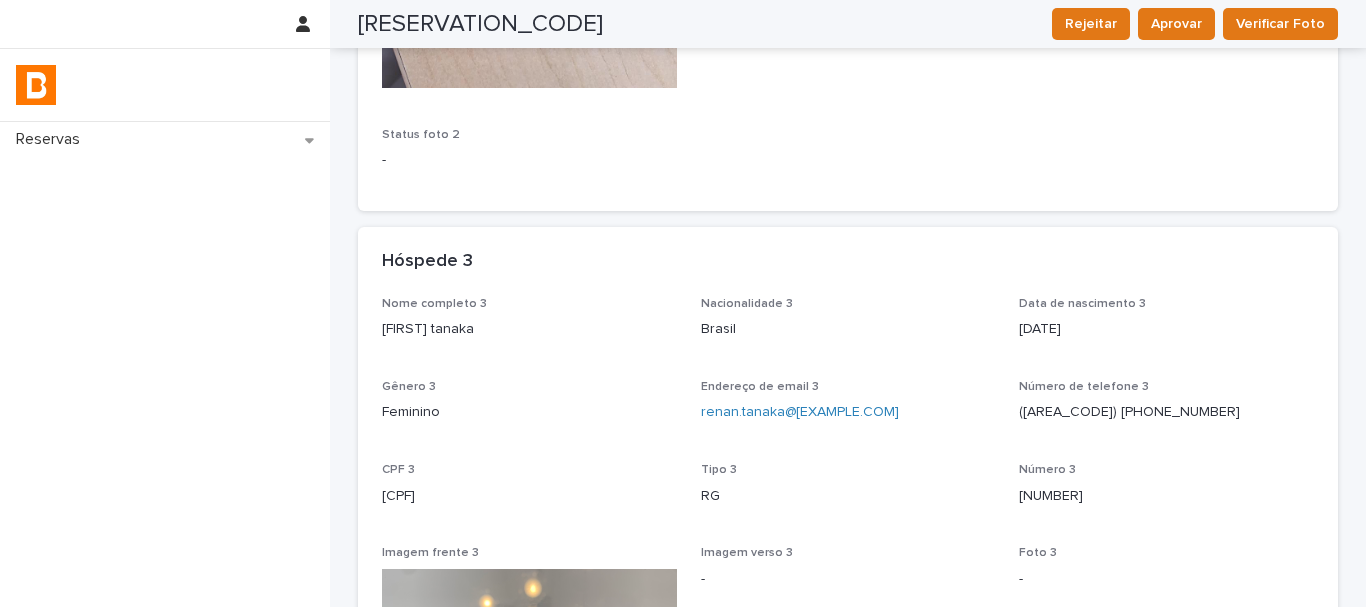 click on "[FIRST] tanaka" at bounding box center [529, 329] 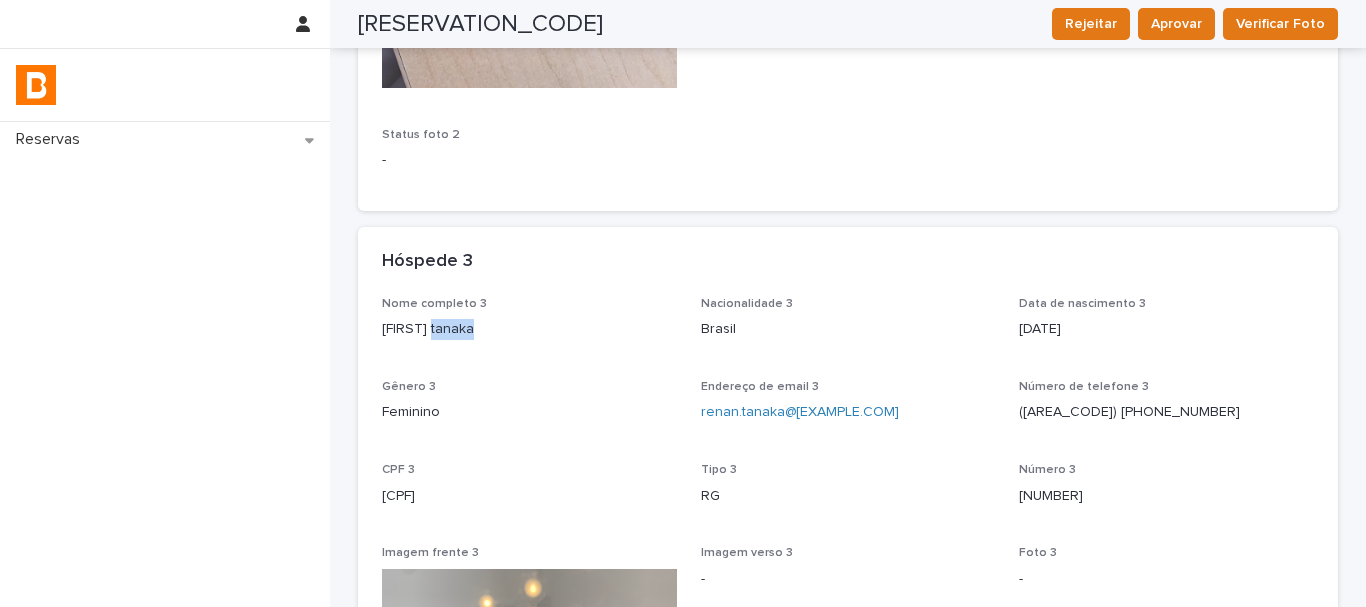 click on "[FIRST] tanaka" at bounding box center (529, 329) 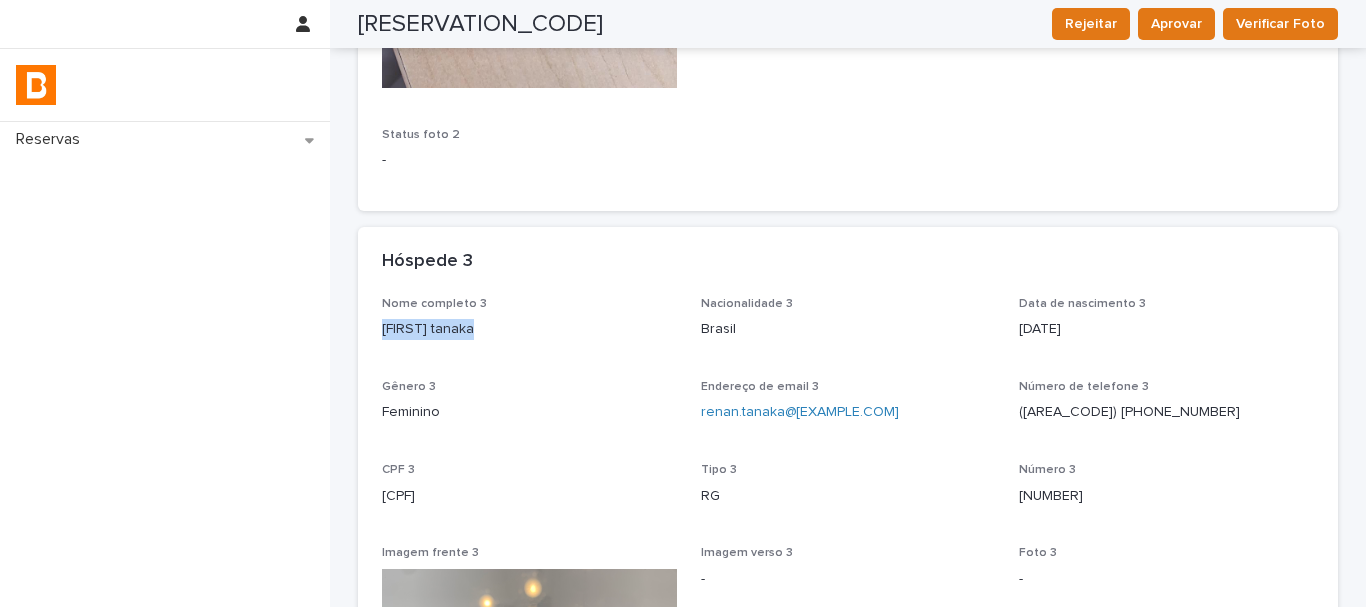 click on "[FIRST] tanaka" at bounding box center [529, 329] 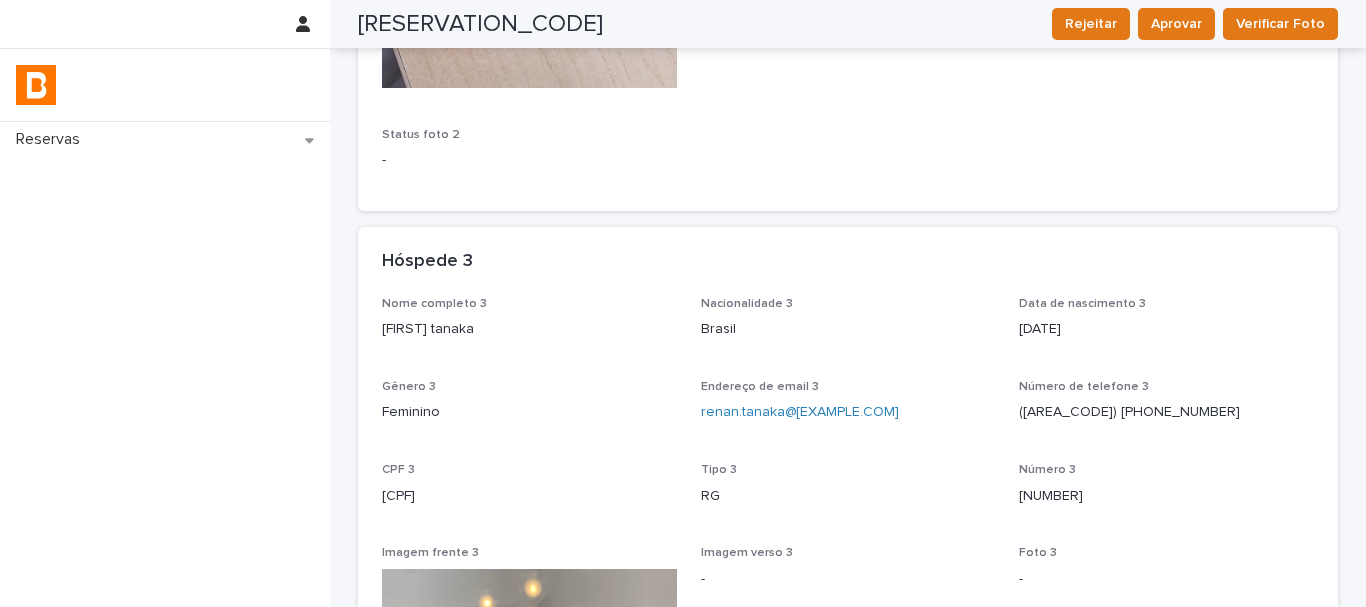 click on "[CPF]" at bounding box center (529, 496) 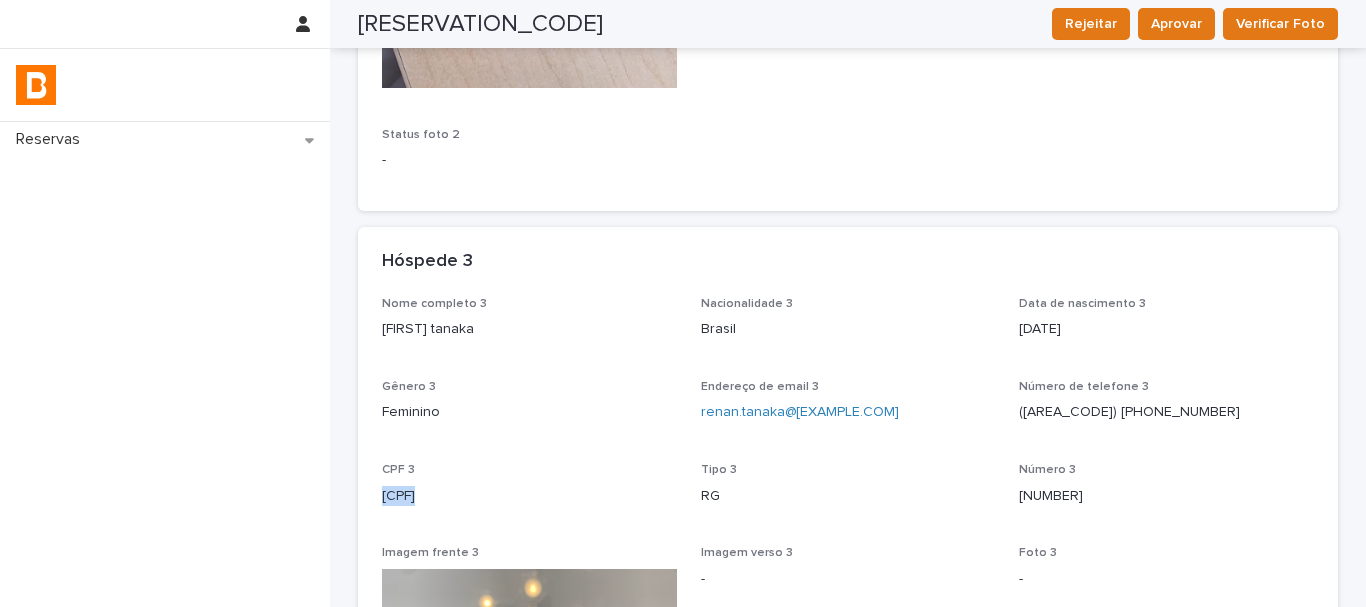 click on "[CPF]" at bounding box center (529, 496) 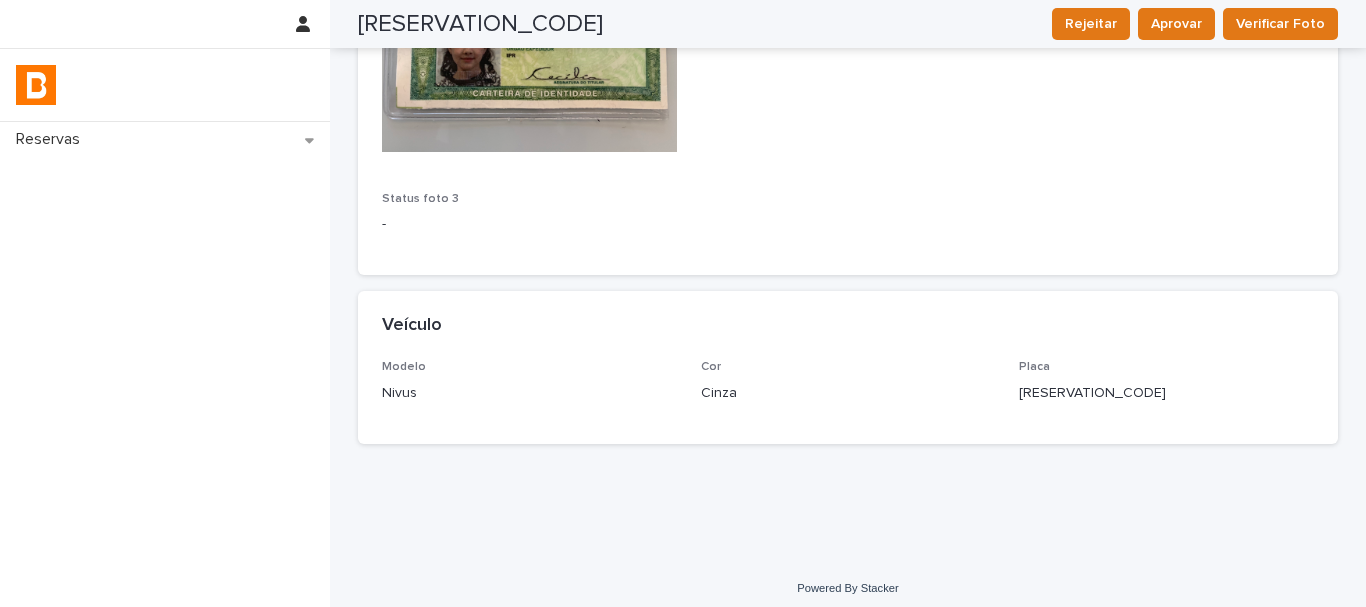 scroll, scrollTop: 2619, scrollLeft: 0, axis: vertical 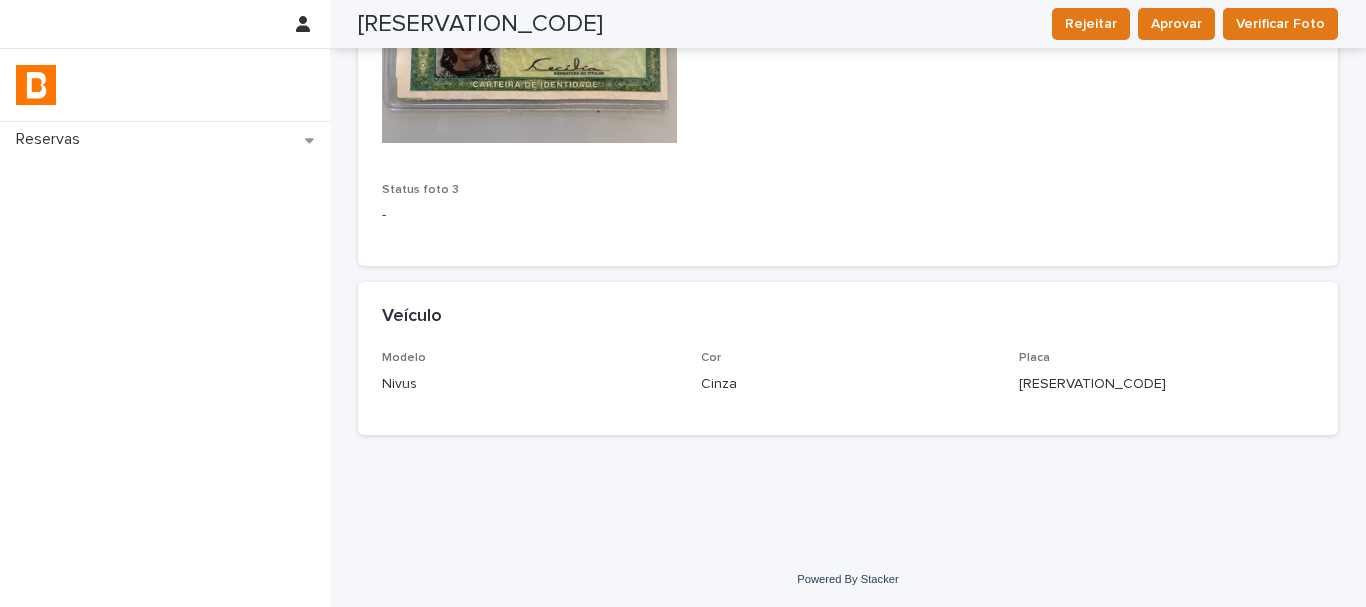 click on "[RESERVATION_CODE]" at bounding box center (1166, 384) 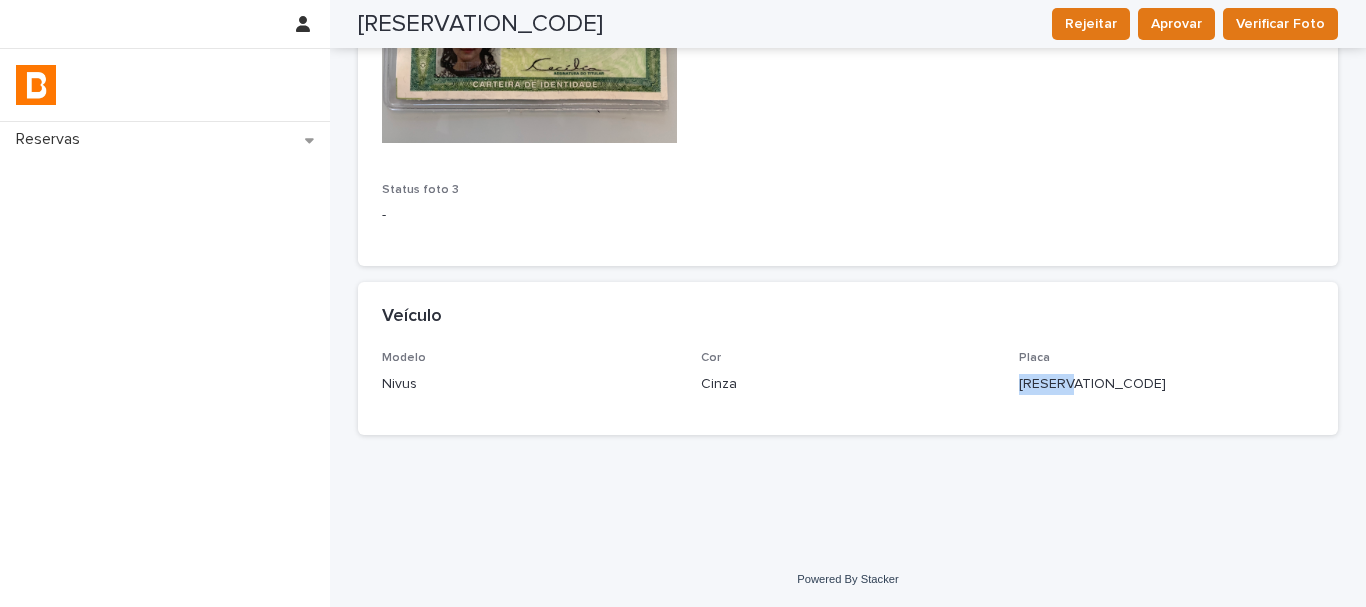 click on "[RESERVATION_CODE]" at bounding box center [1166, 384] 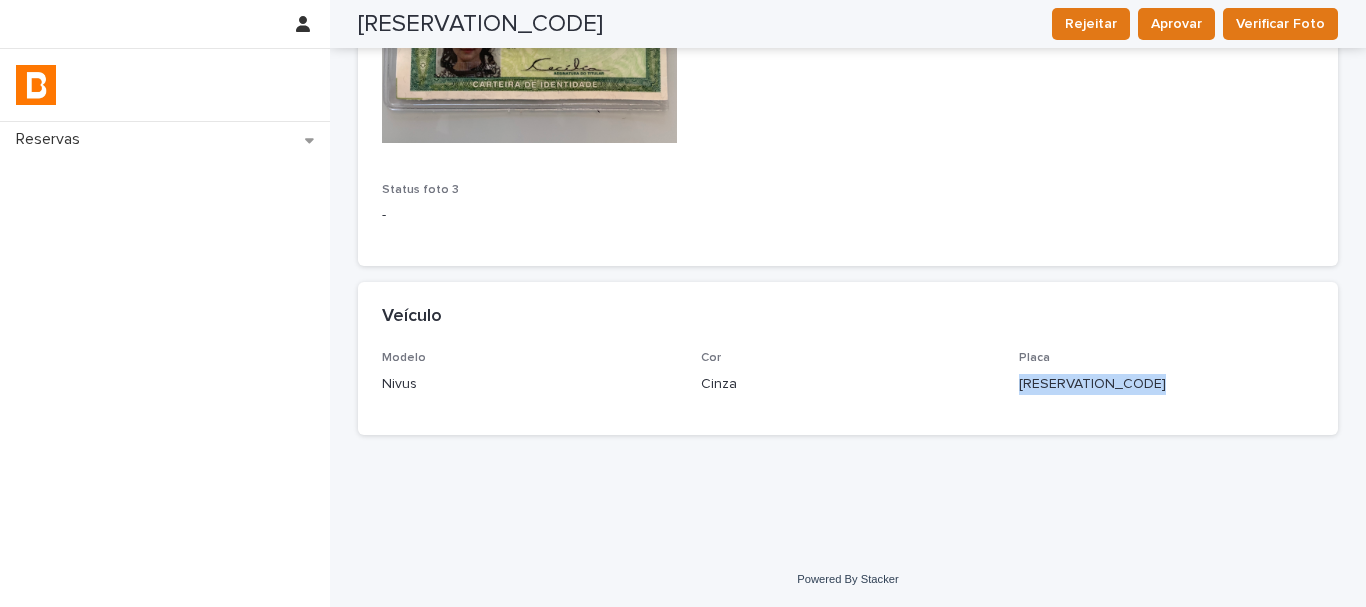 click on "[RESERVATION_CODE]" at bounding box center (1166, 384) 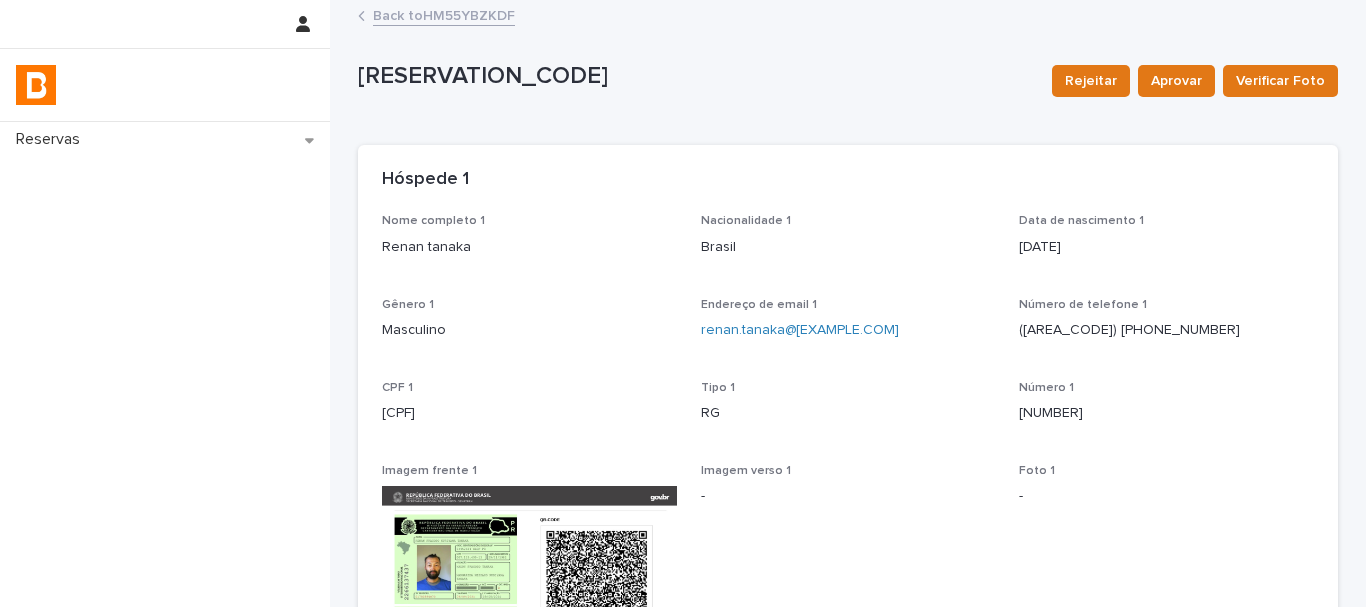 scroll, scrollTop: 0, scrollLeft: 0, axis: both 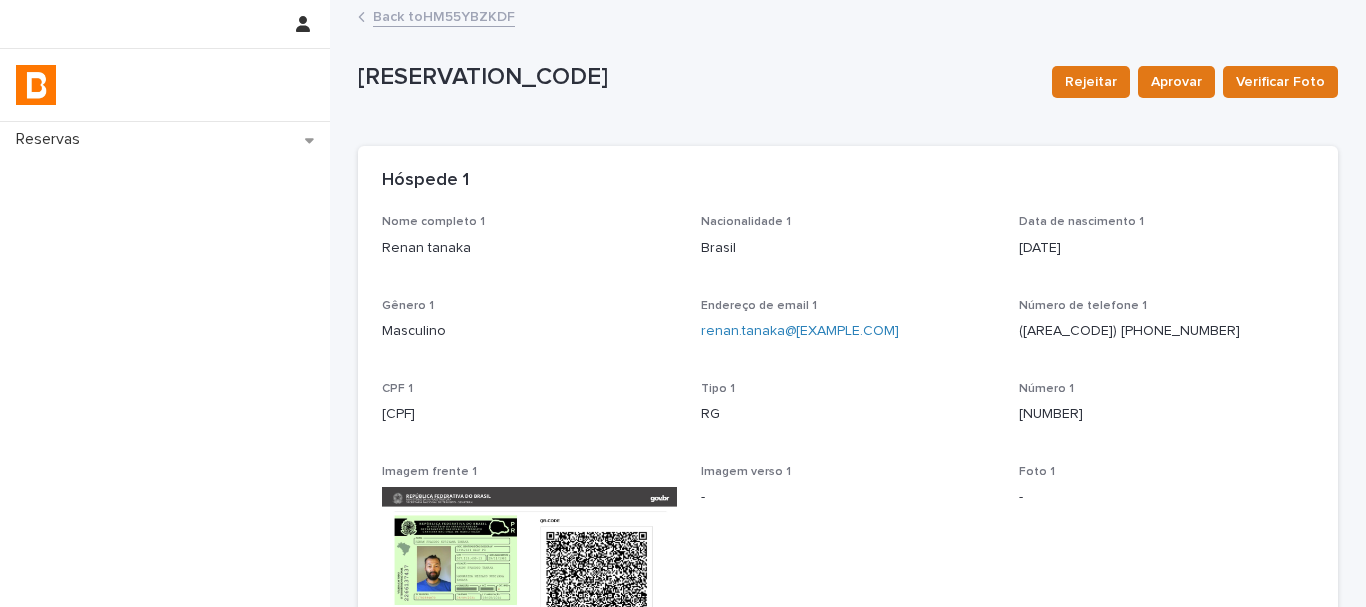 click on "Back to  [RESERVATION_CODE]" at bounding box center [444, 15] 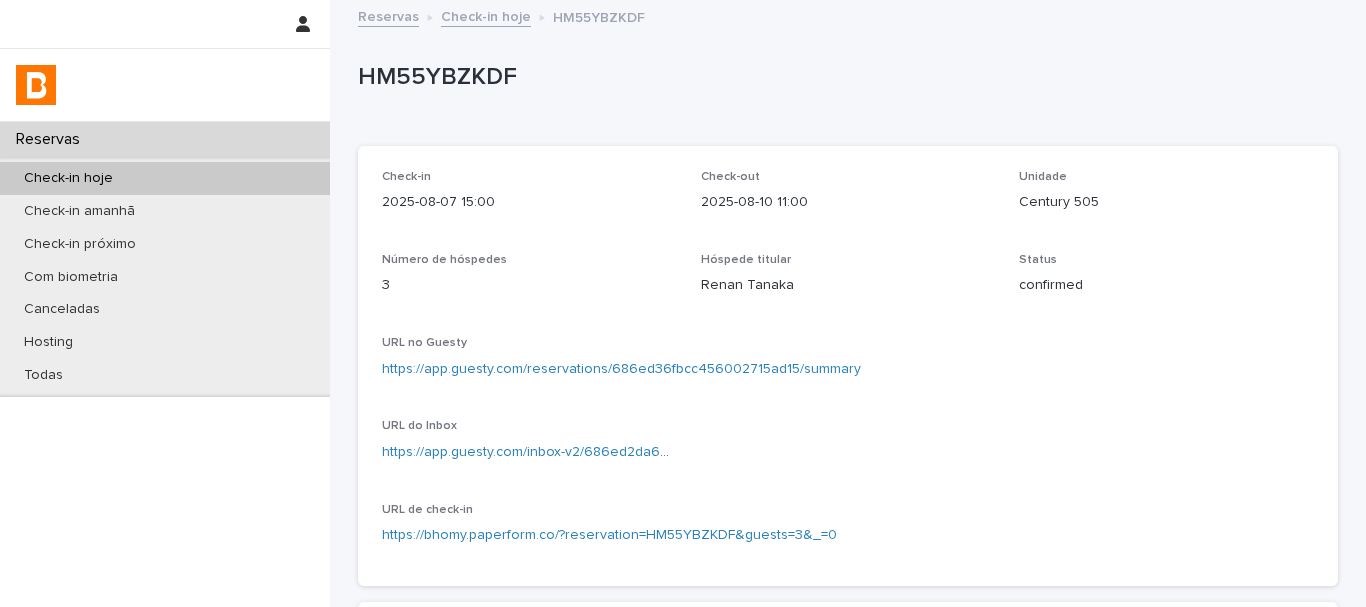 click on "HM55YBZKDF" at bounding box center (844, 77) 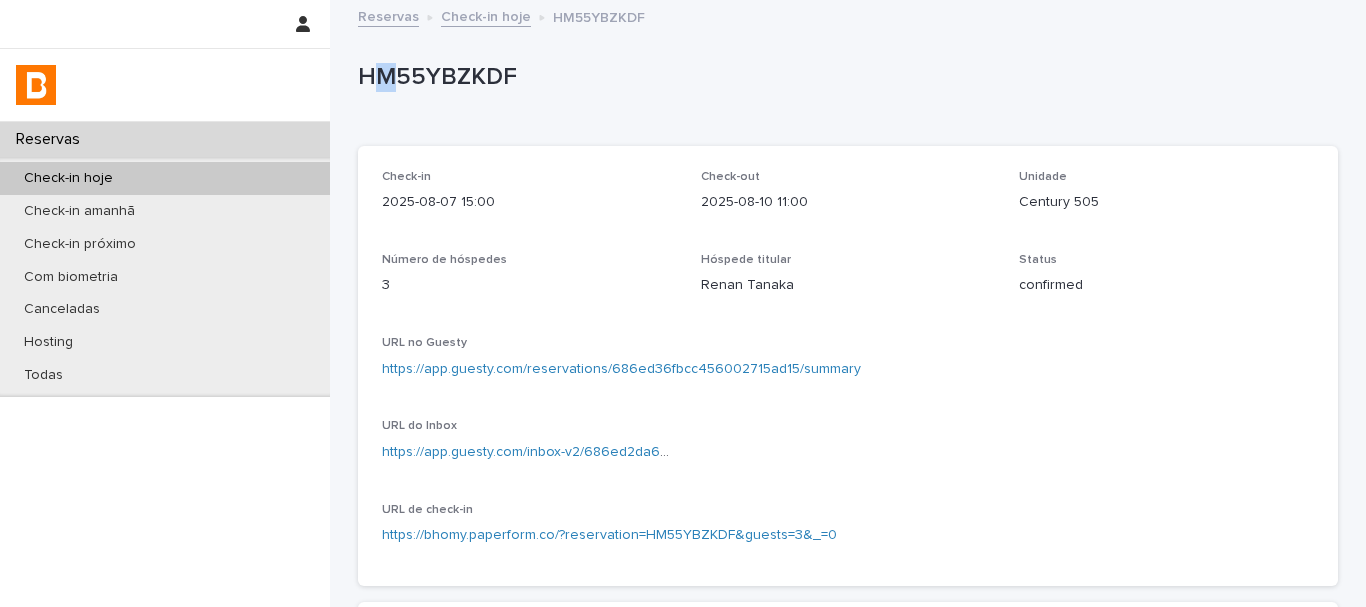 click on "HM55YBZKDF" at bounding box center (844, 77) 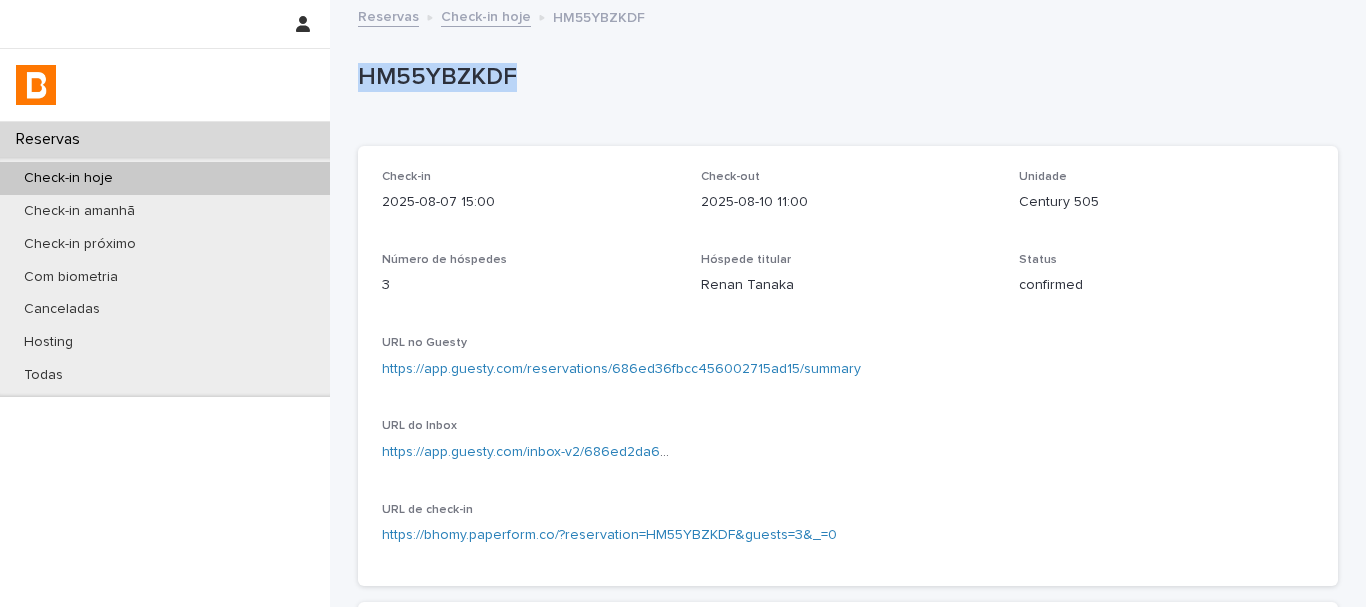 click on "HM55YBZKDF" at bounding box center [844, 77] 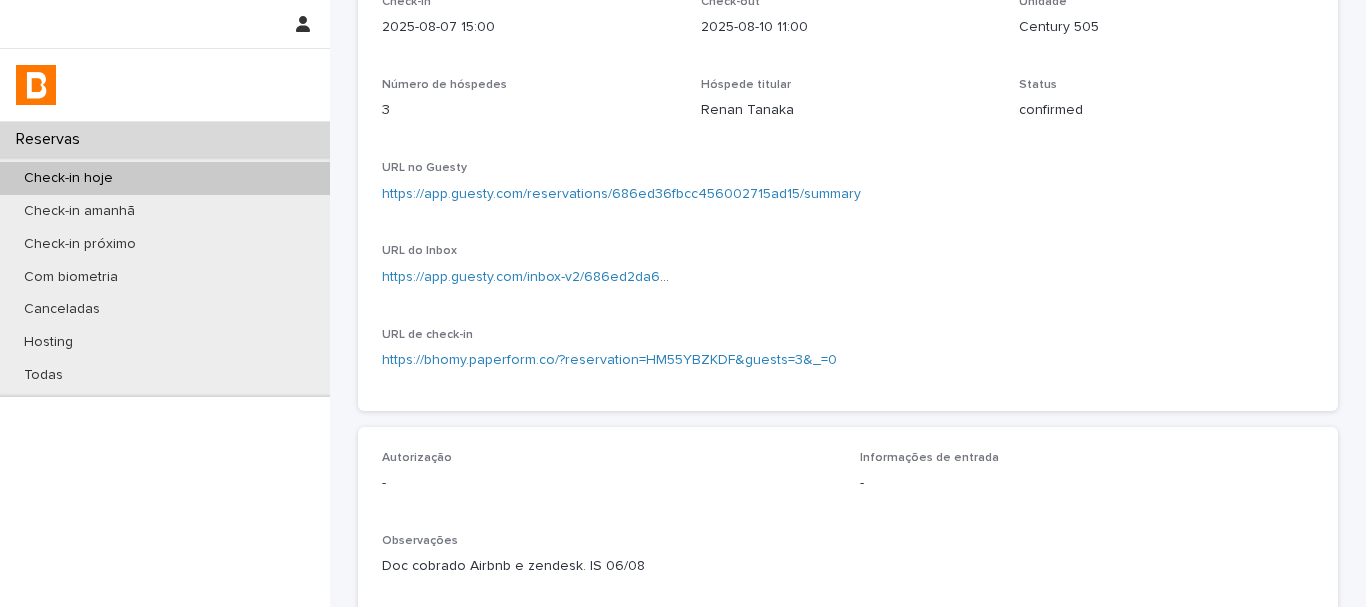 scroll, scrollTop: 500, scrollLeft: 0, axis: vertical 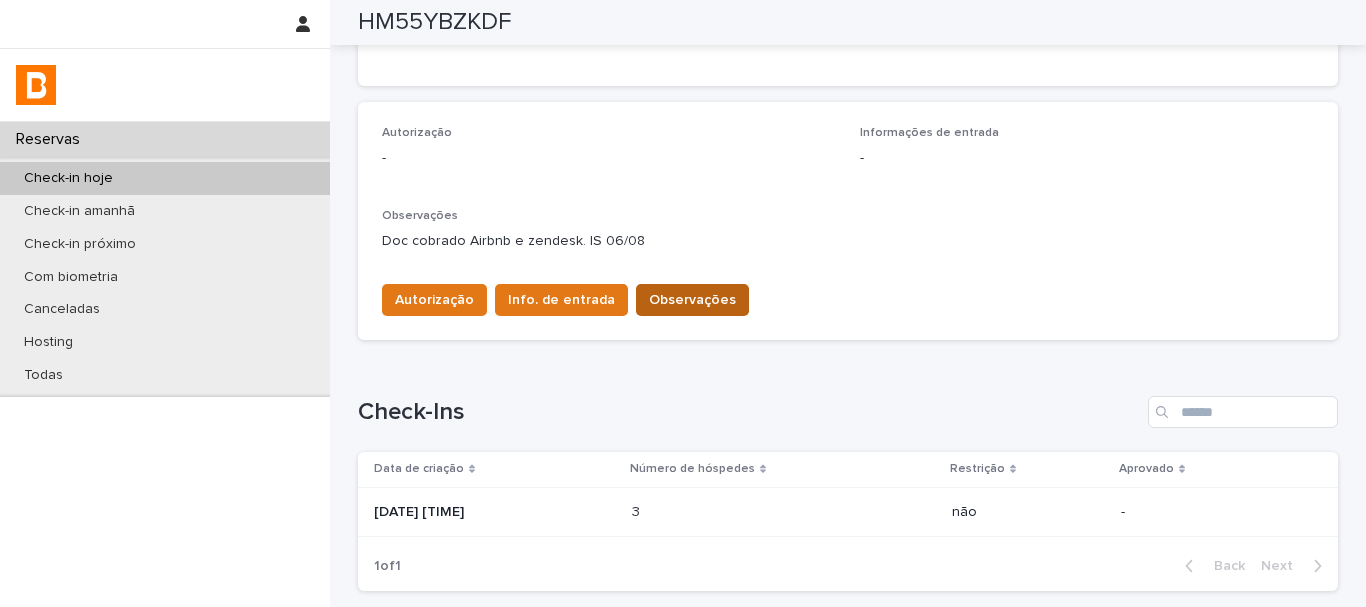 click on "Observações" at bounding box center [692, 300] 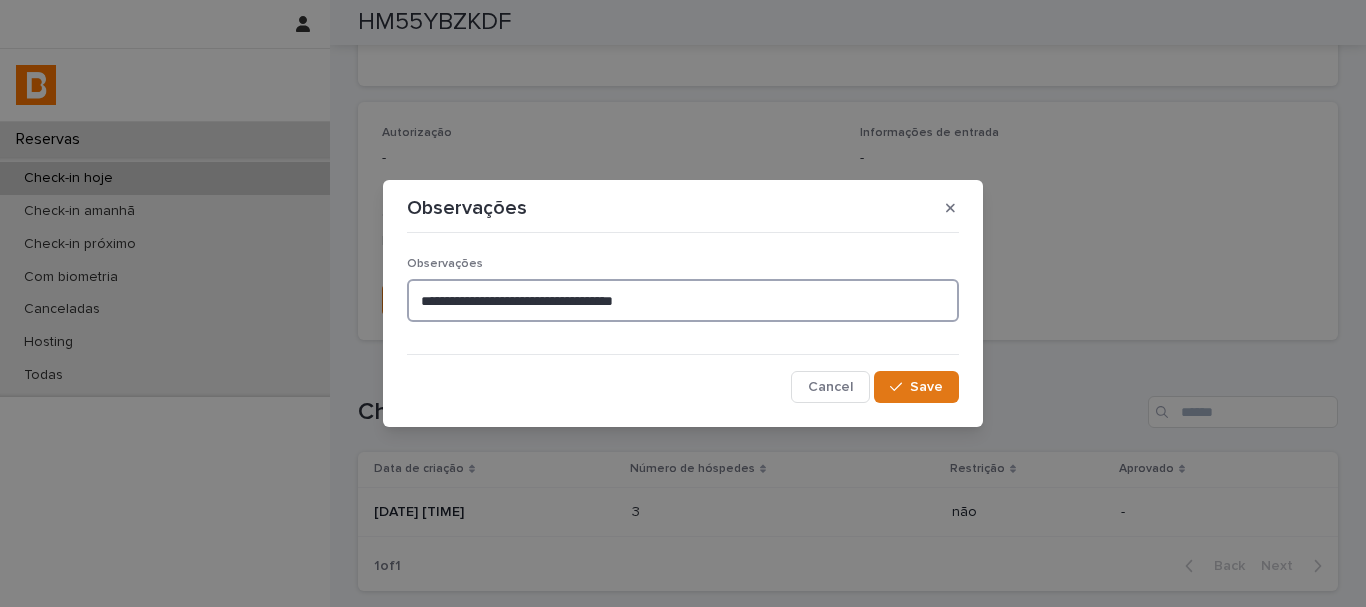 click on "**********" at bounding box center [683, 300] 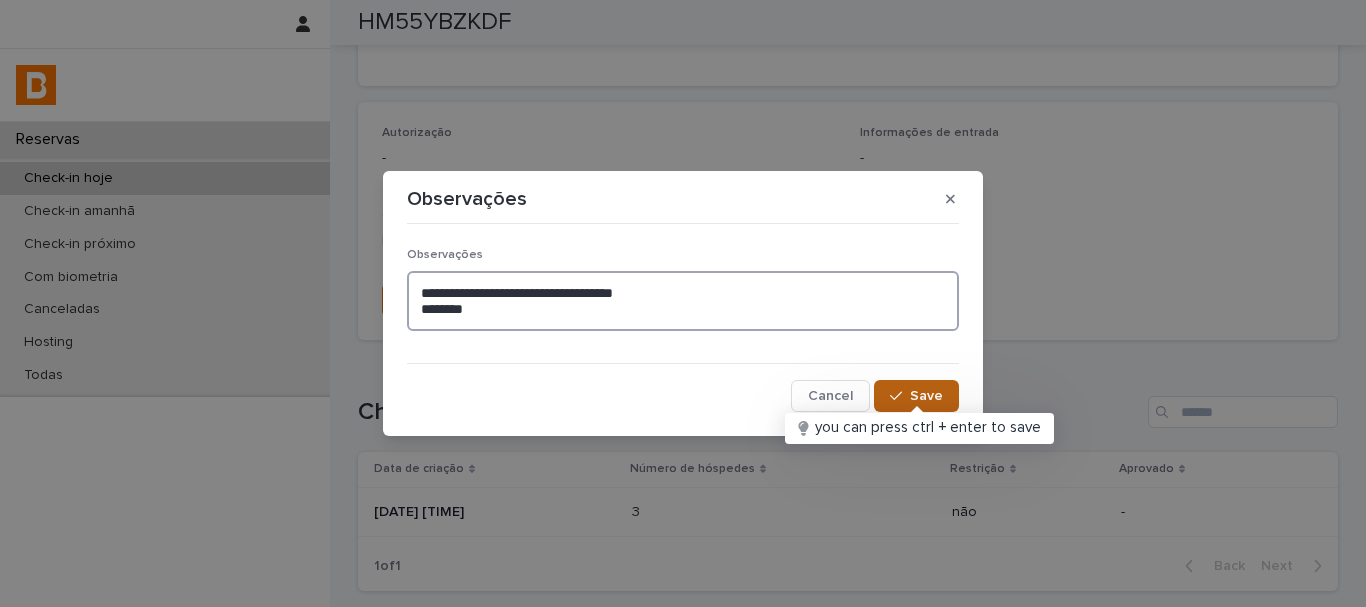type on "**********" 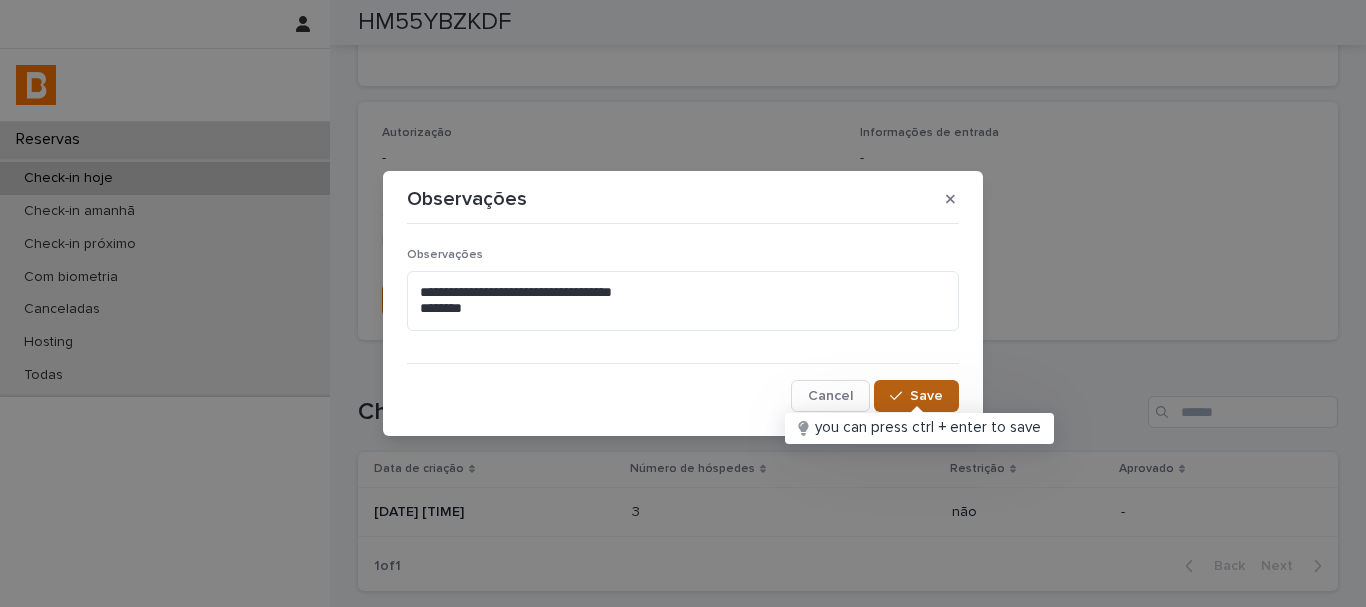 click on "Save" at bounding box center (926, 396) 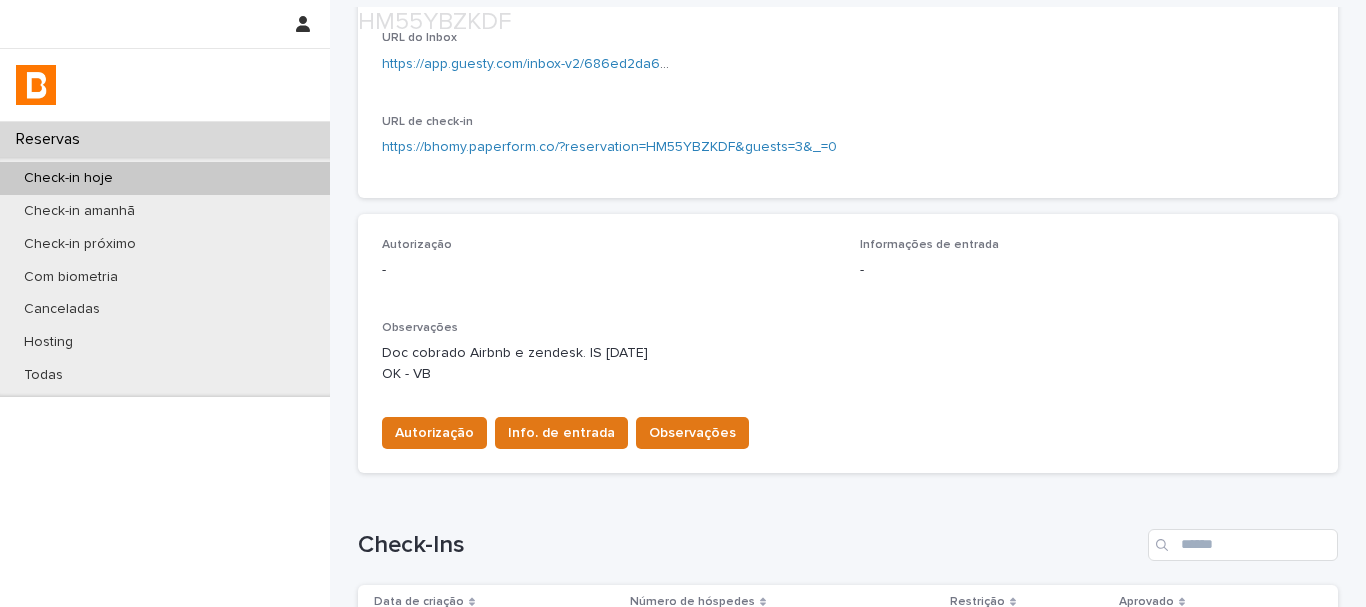 scroll, scrollTop: 400, scrollLeft: 0, axis: vertical 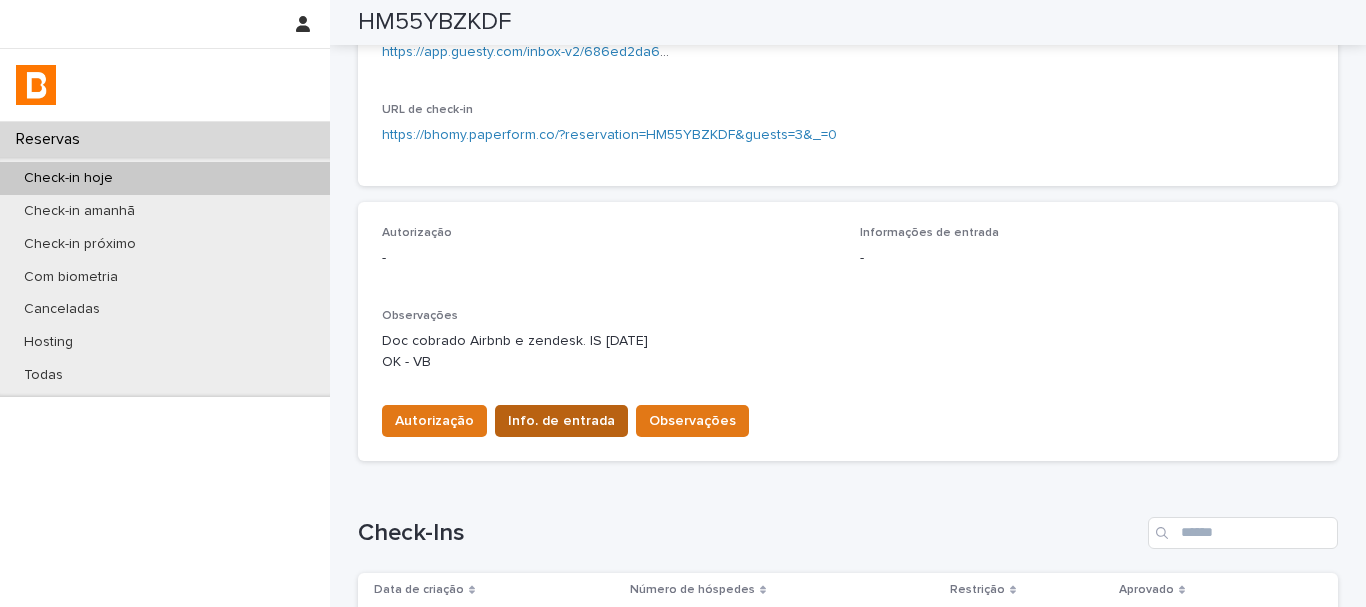 click on "Info. de entrada" at bounding box center [561, 421] 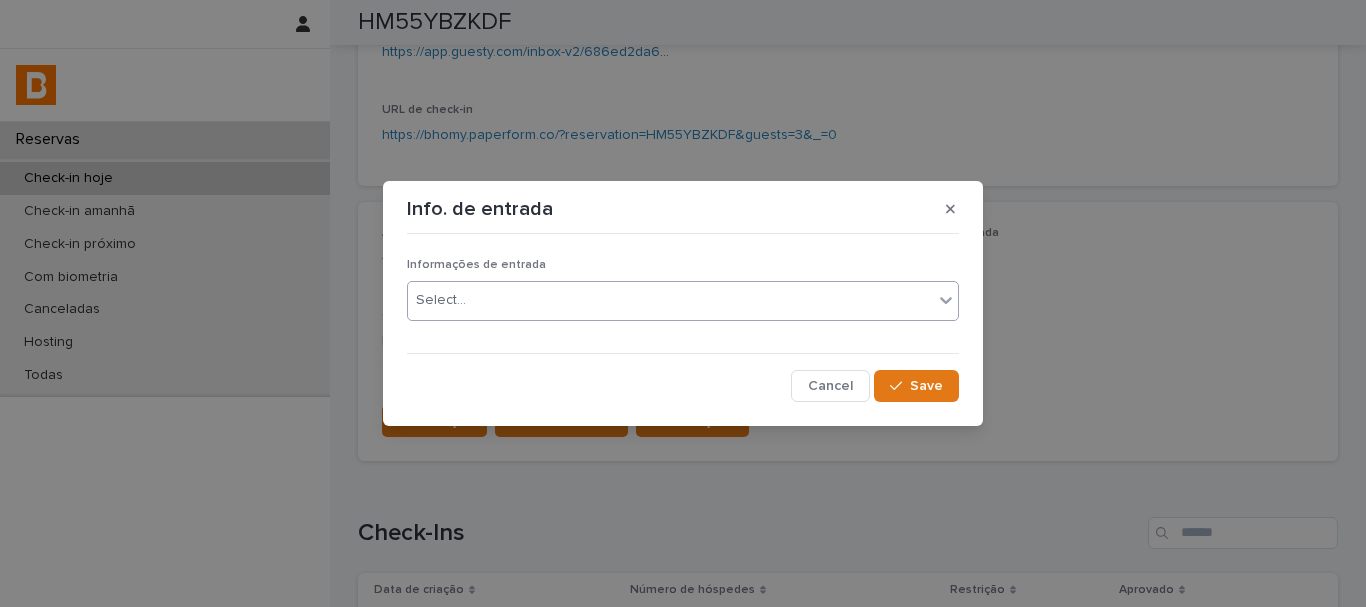click on "Select..." at bounding box center [670, 300] 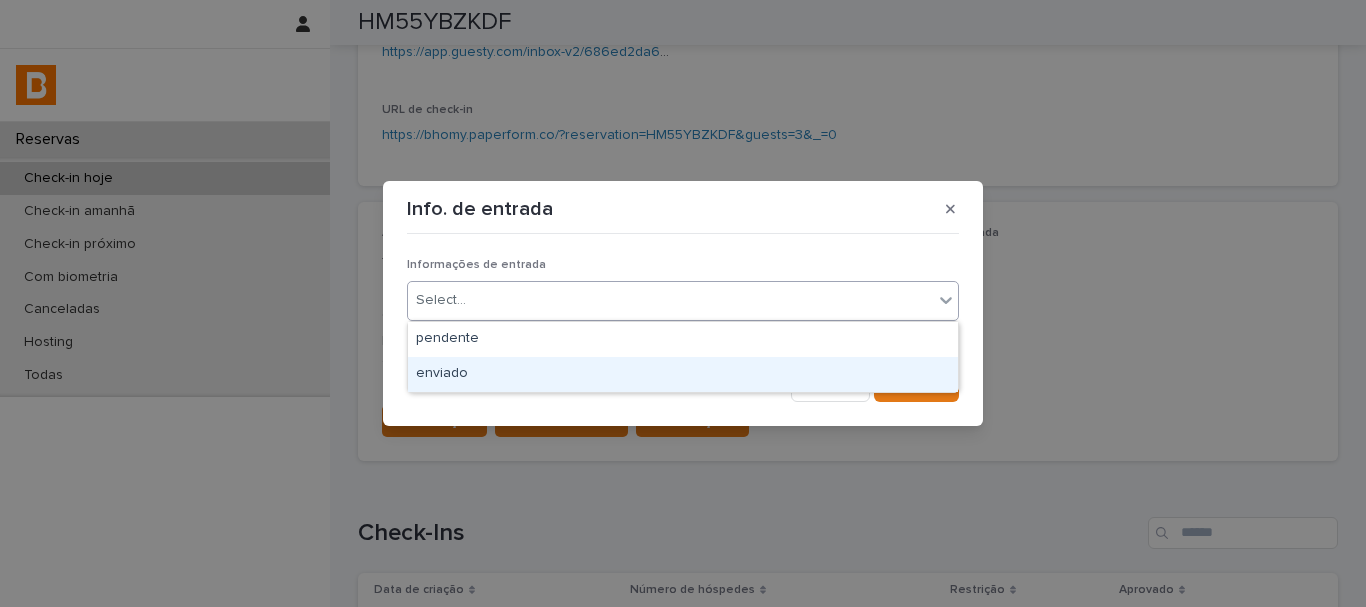 click on "enviado" at bounding box center (683, 374) 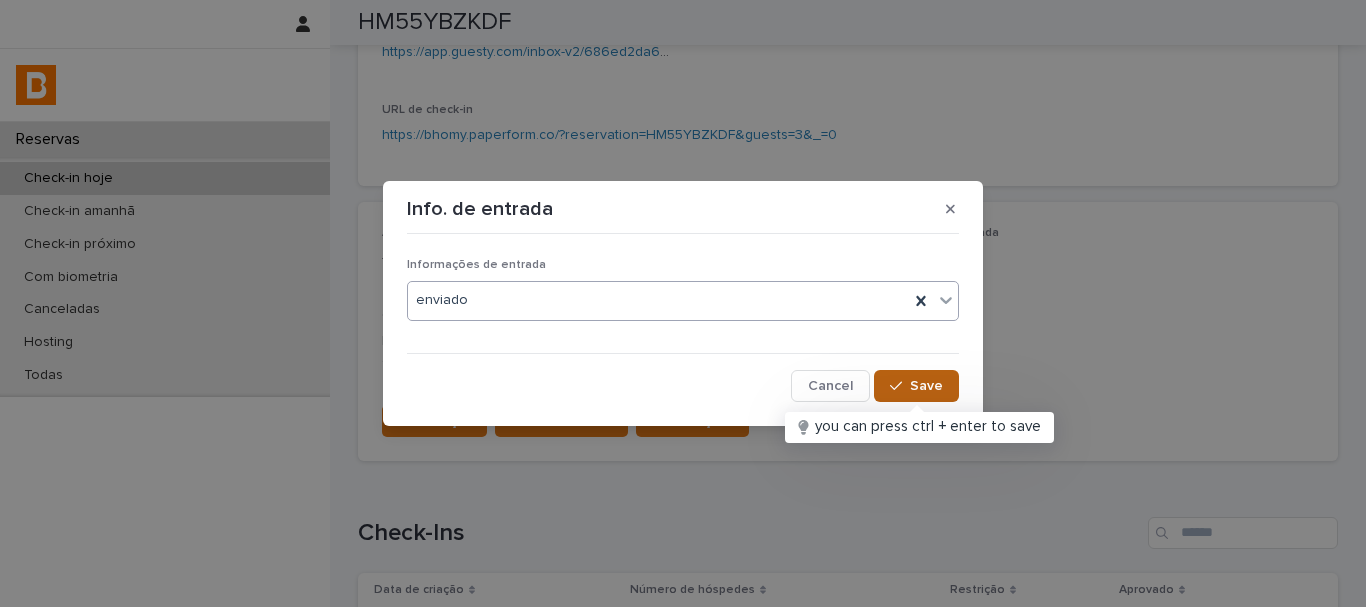click on "Save" at bounding box center (926, 386) 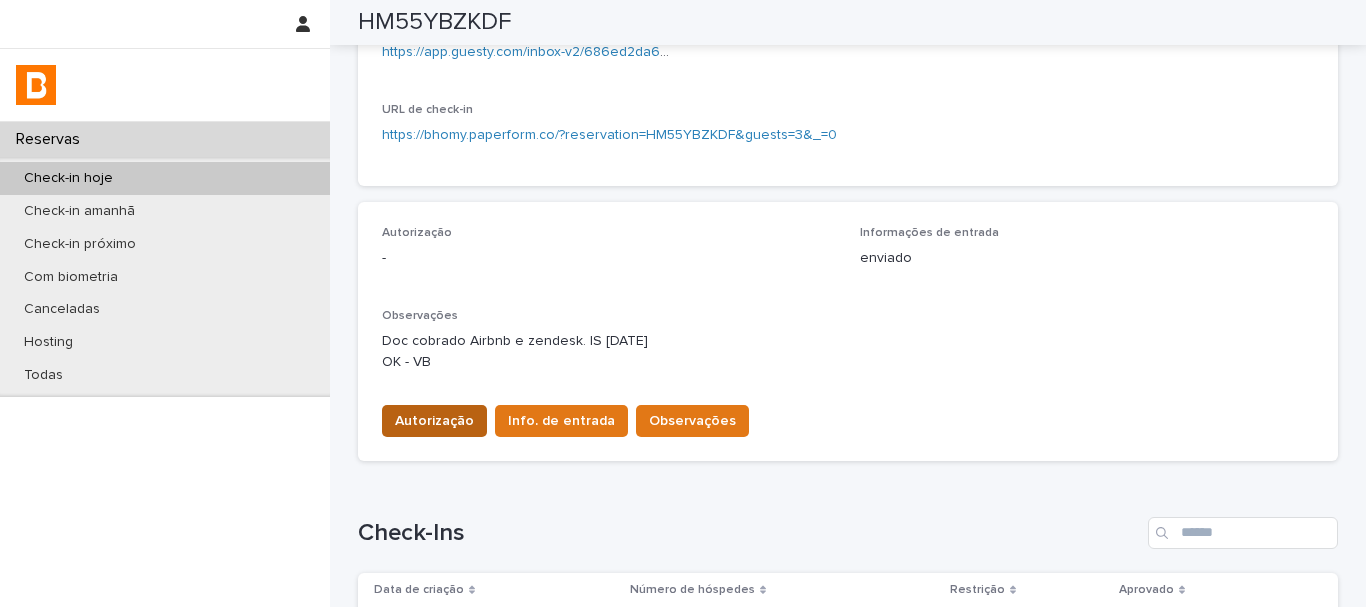 click on "Autorização" at bounding box center [434, 421] 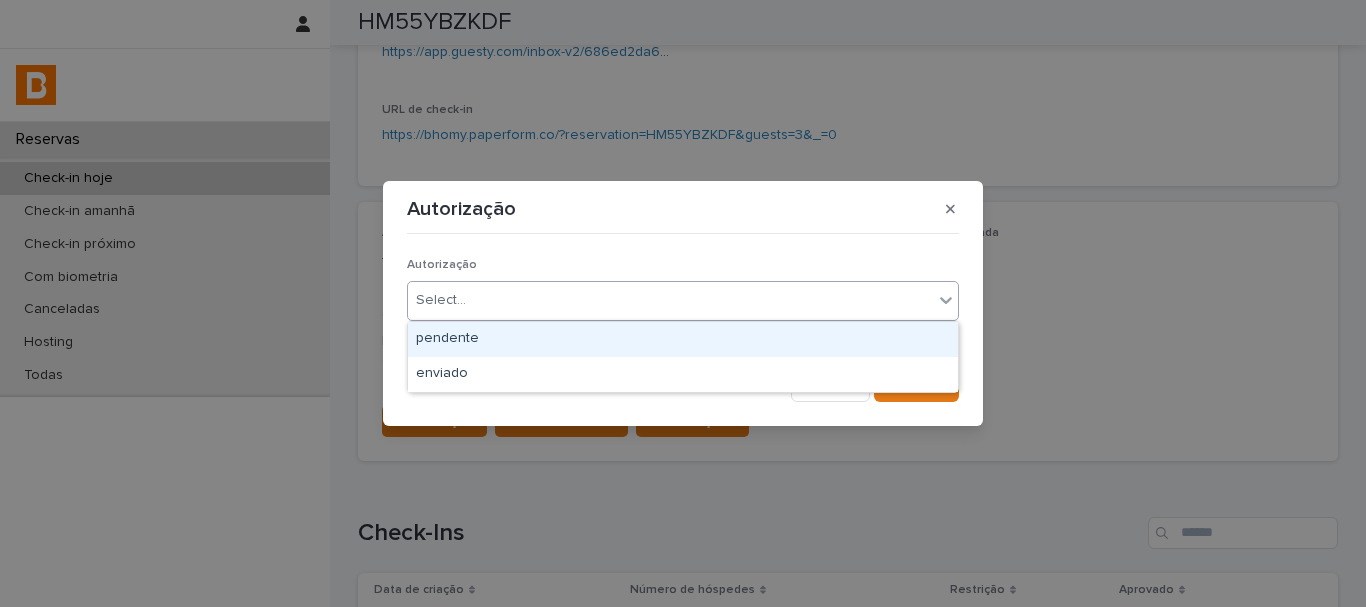 click on "Select..." at bounding box center (441, 300) 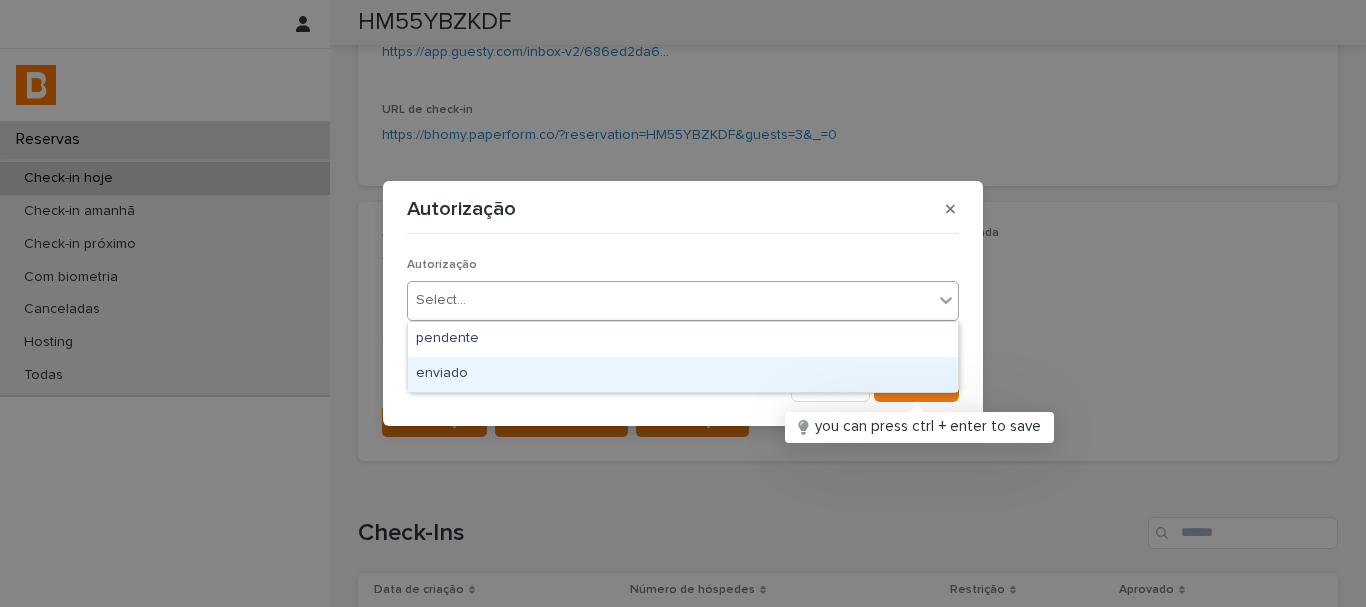 click on "enviado" at bounding box center (683, 374) 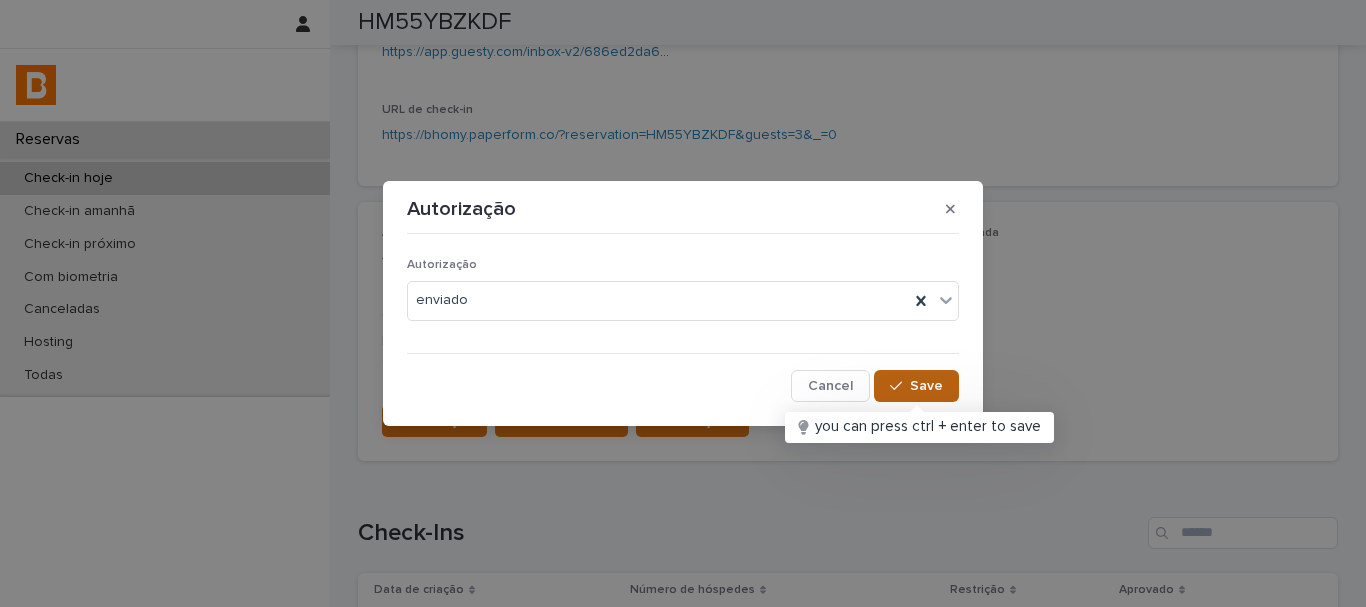 click on "Save" at bounding box center (916, 386) 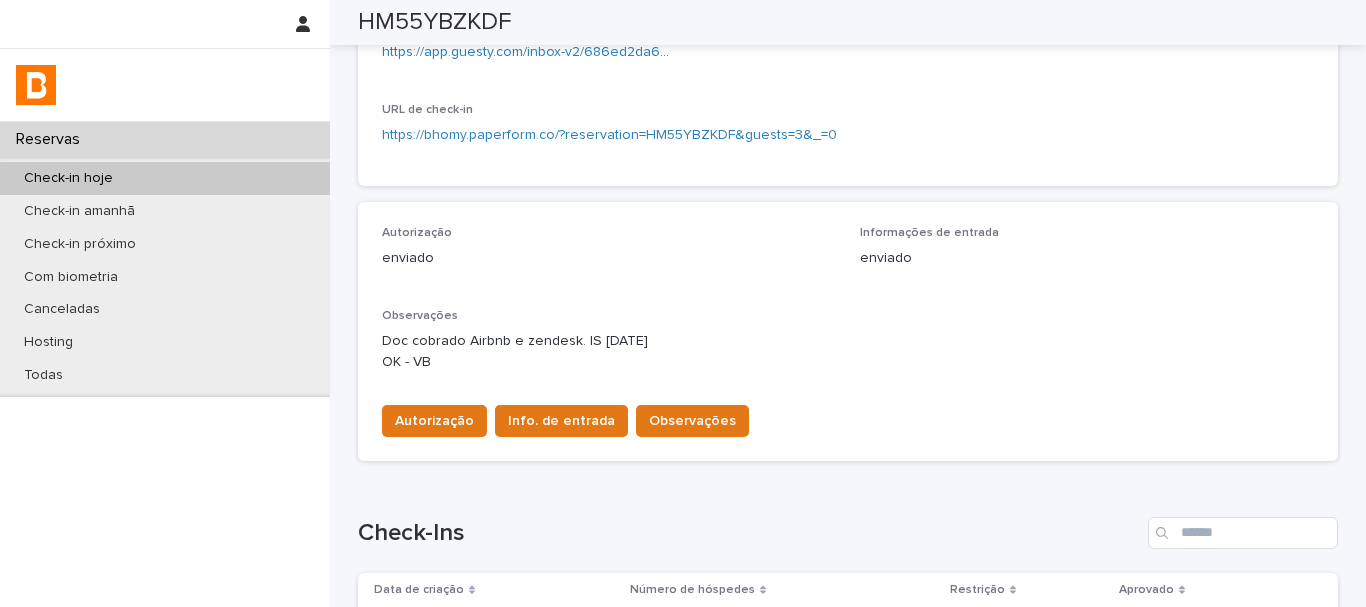 click on "enviado" at bounding box center [609, 258] 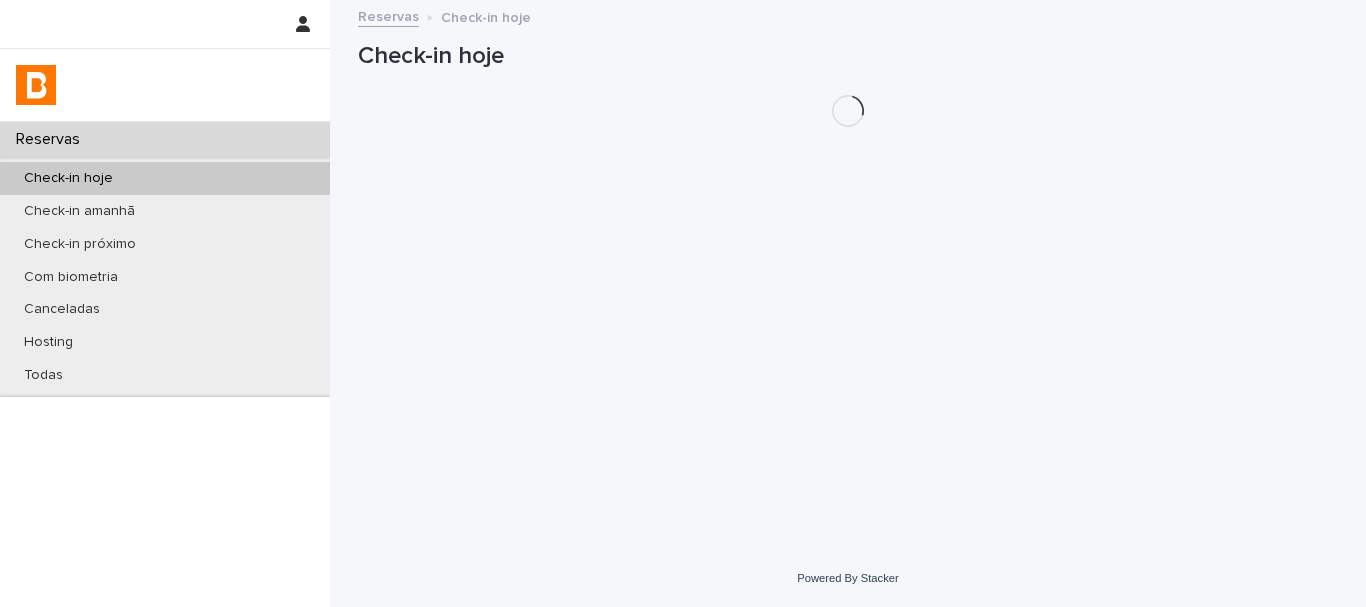 scroll, scrollTop: 0, scrollLeft: 0, axis: both 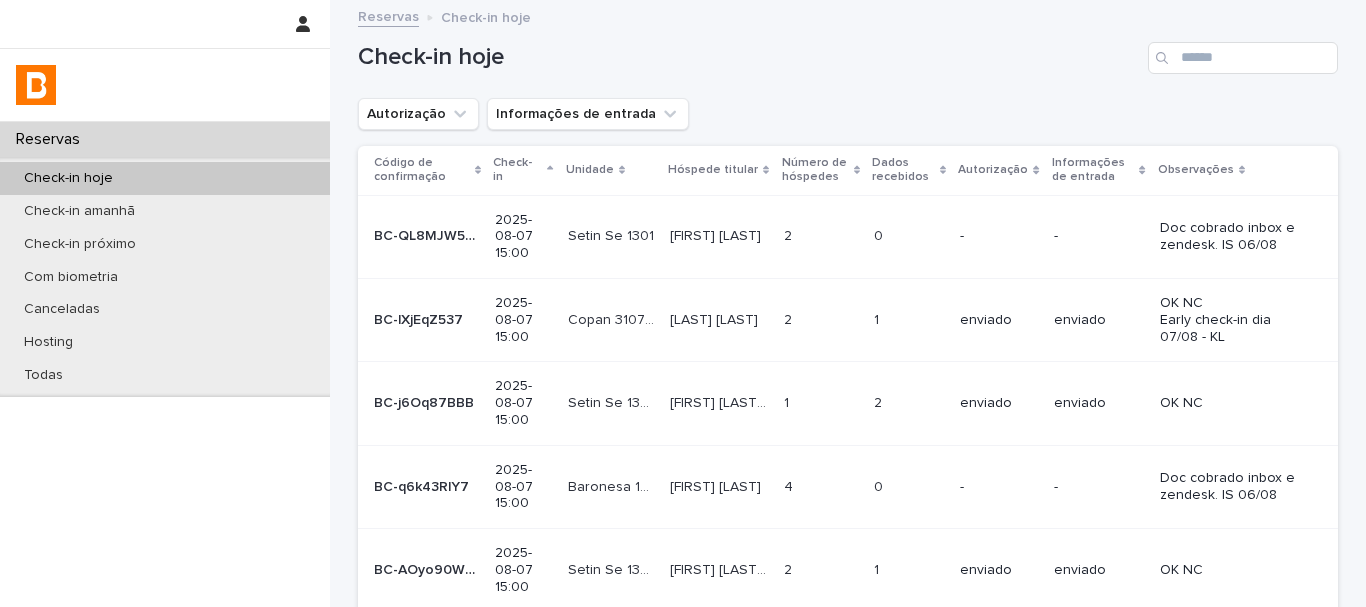 click on "Check-in hoje" at bounding box center [165, 178] 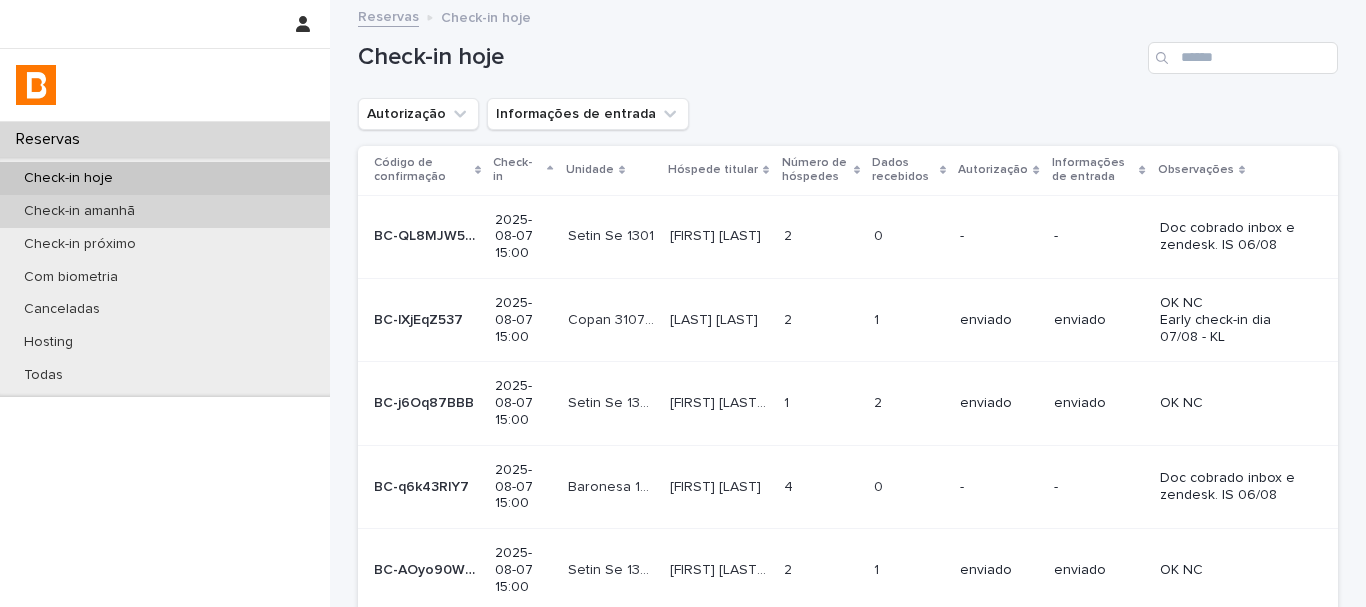 click on "Check-in amanhã" at bounding box center [165, 211] 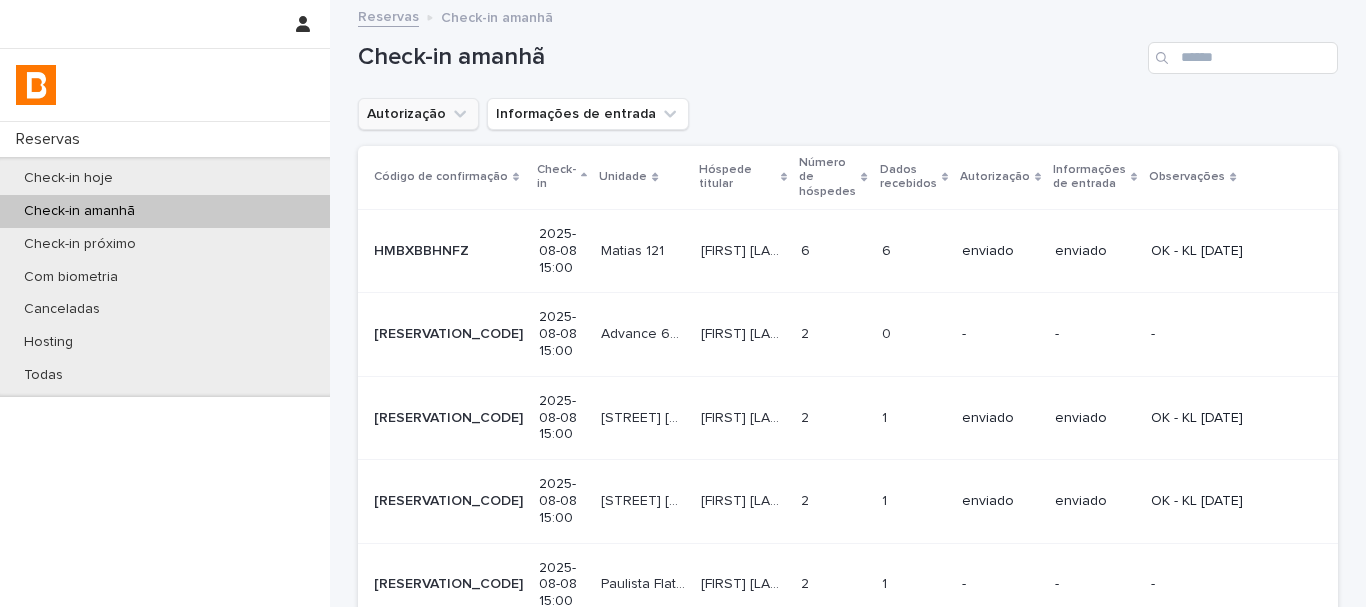 click on "Autorização" at bounding box center (418, 114) 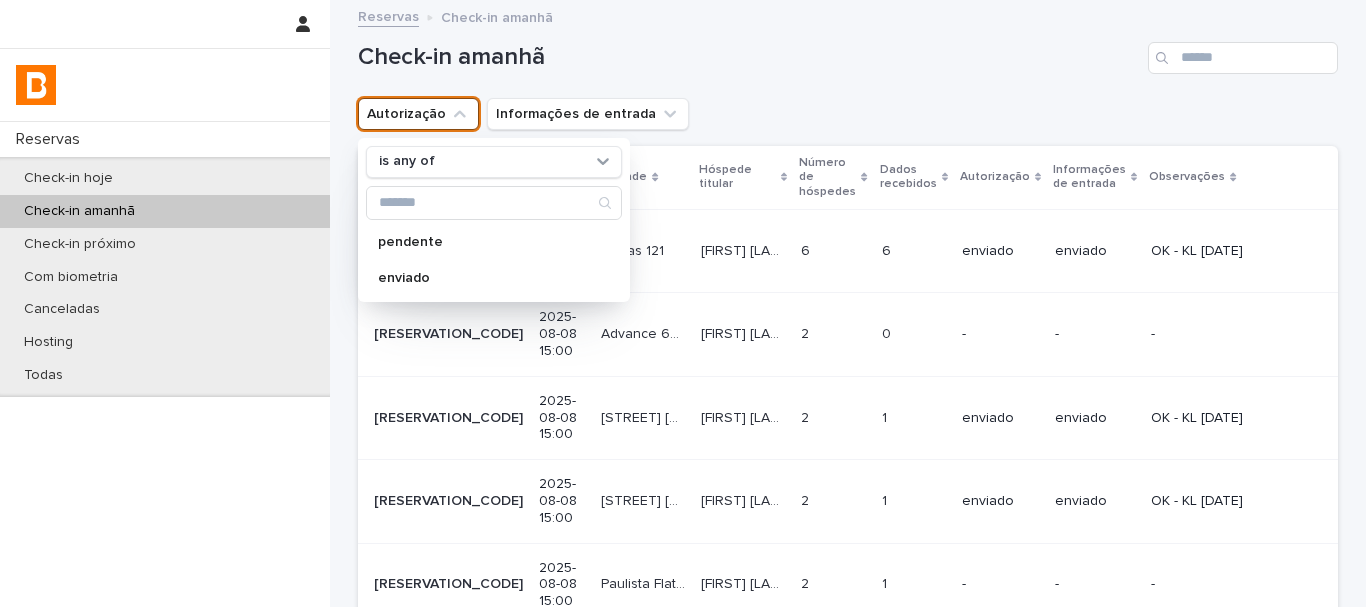 click on "Autorização" at bounding box center (418, 114) 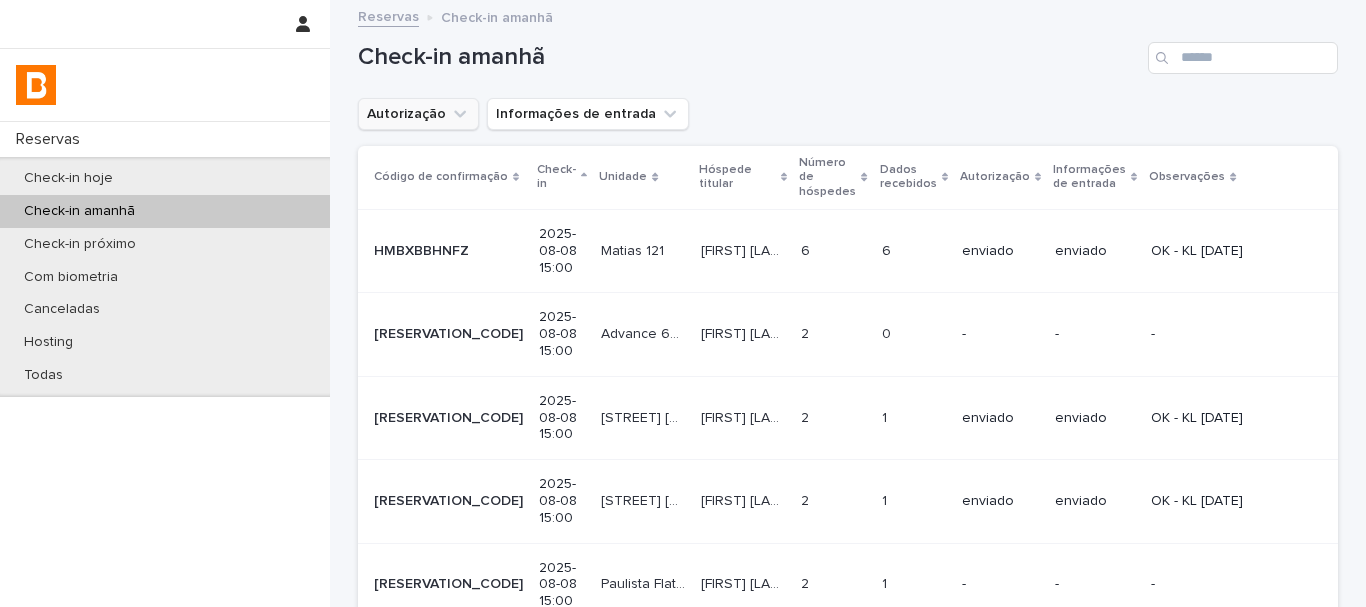 click on "Autorização" at bounding box center (418, 114) 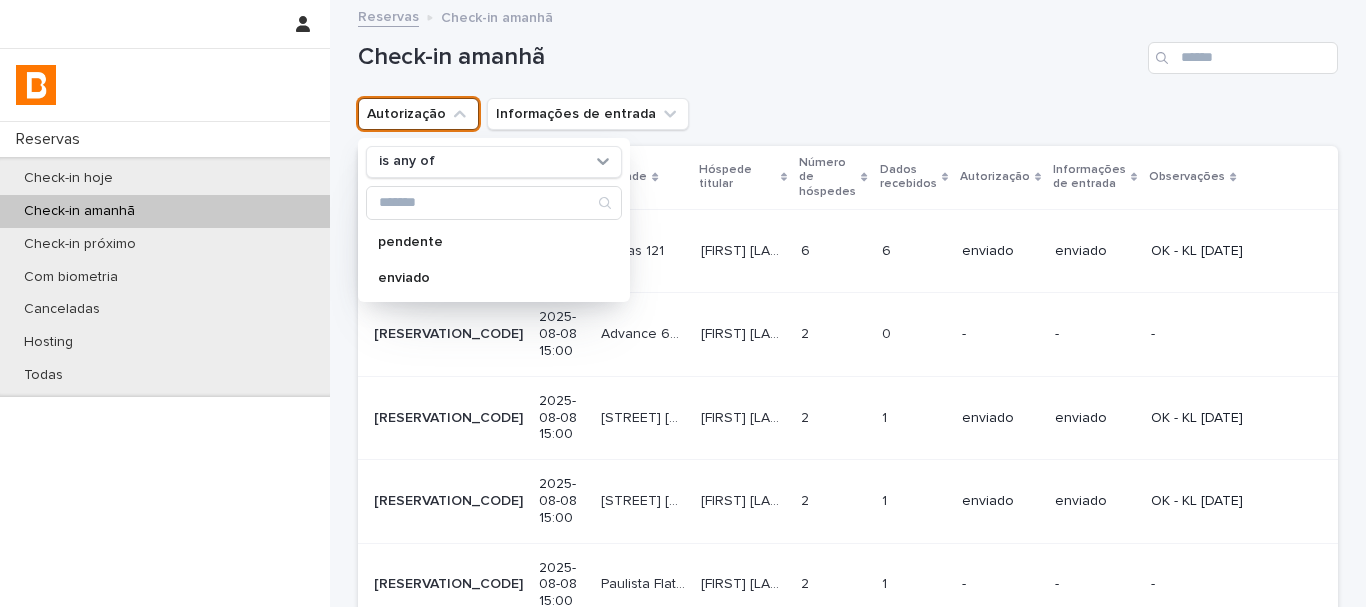 click on "is any of pendente enviado" at bounding box center (494, 220) 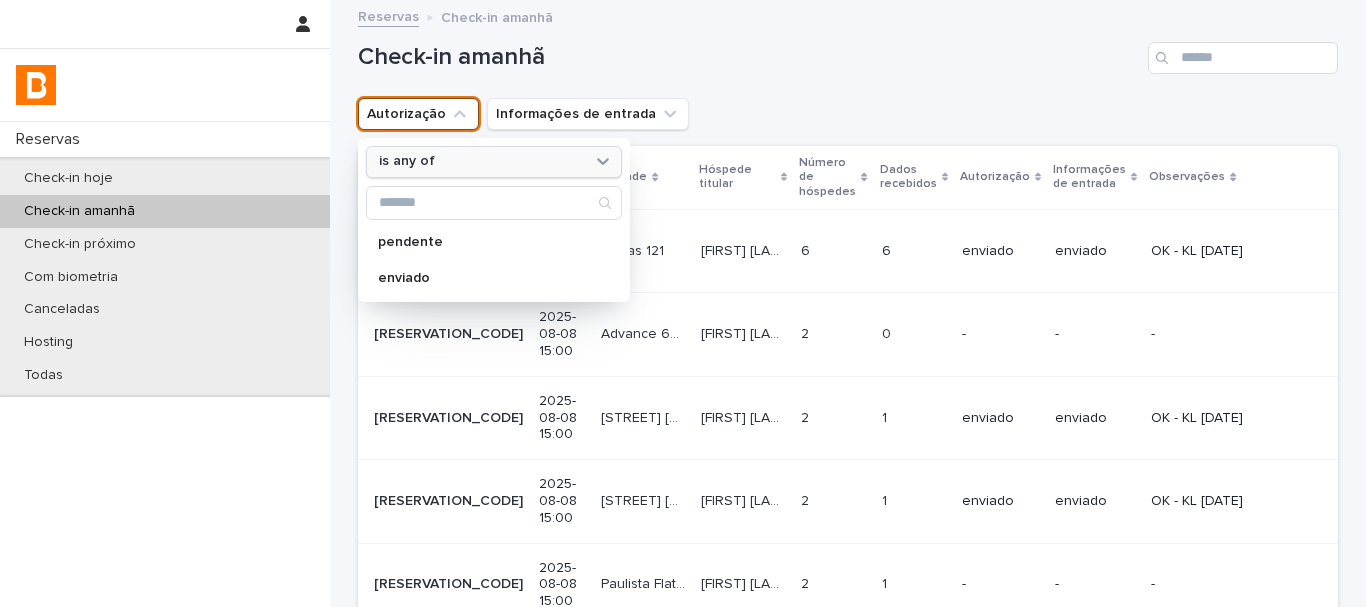 click on "is any of" at bounding box center (481, 161) 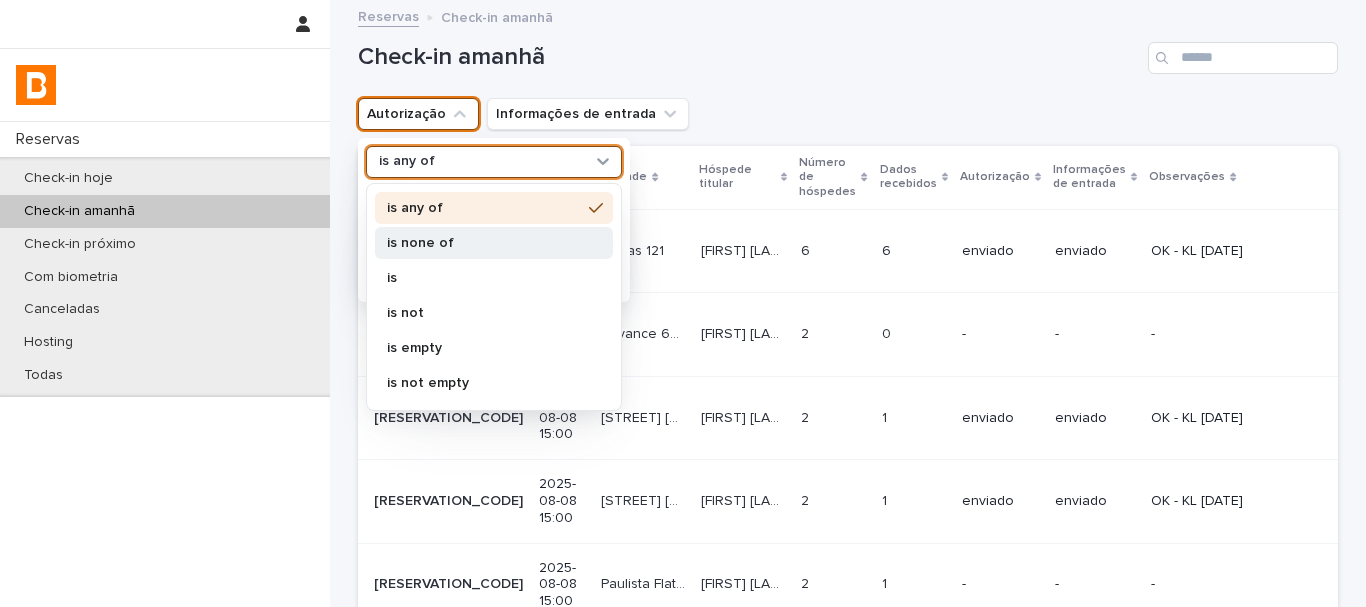 click on "is none of" at bounding box center (484, 243) 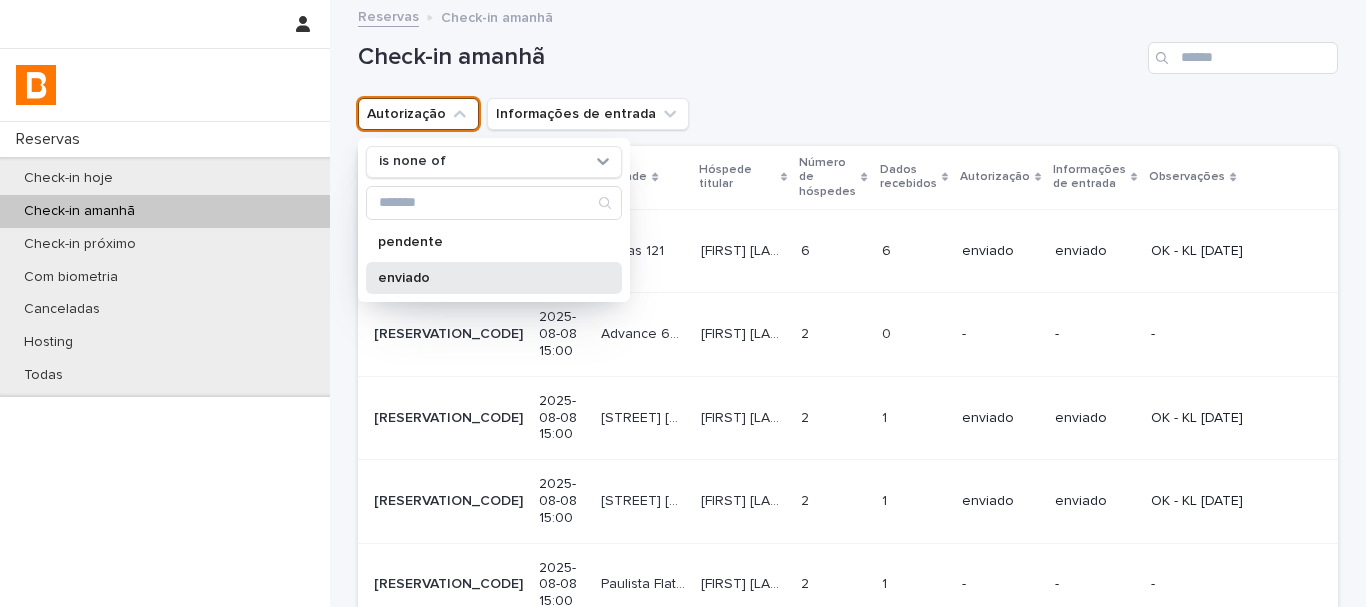 click on "enviado" at bounding box center [484, 278] 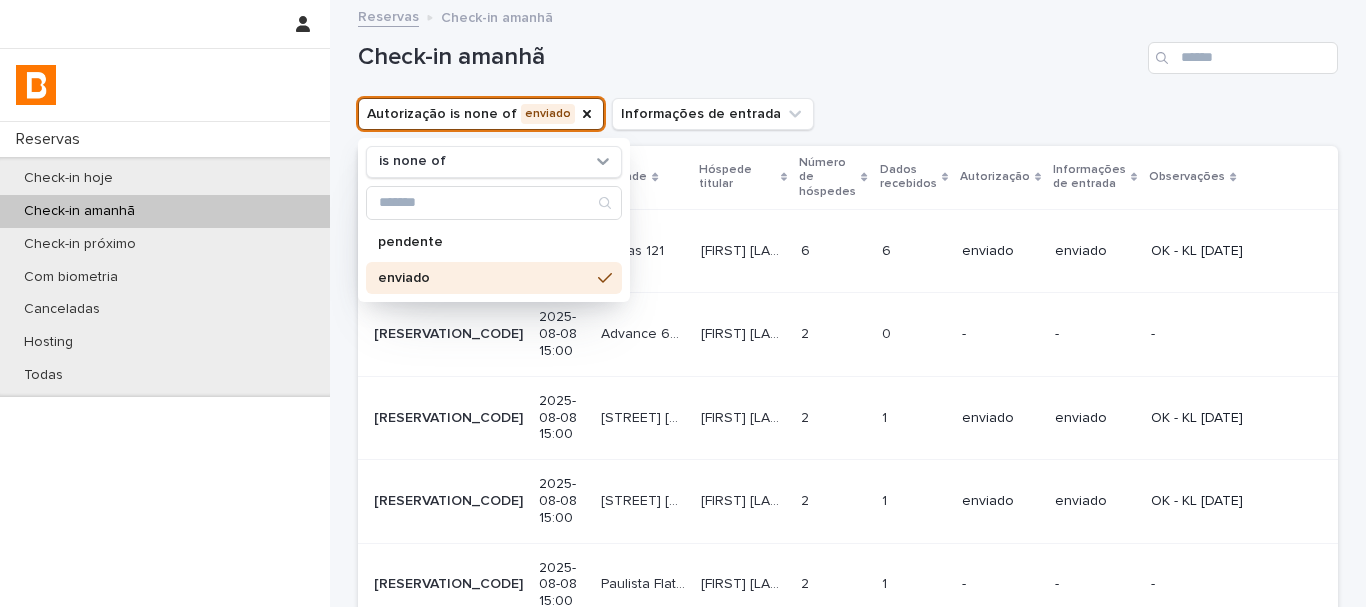 click on "Check-in amanhã" at bounding box center [848, 50] 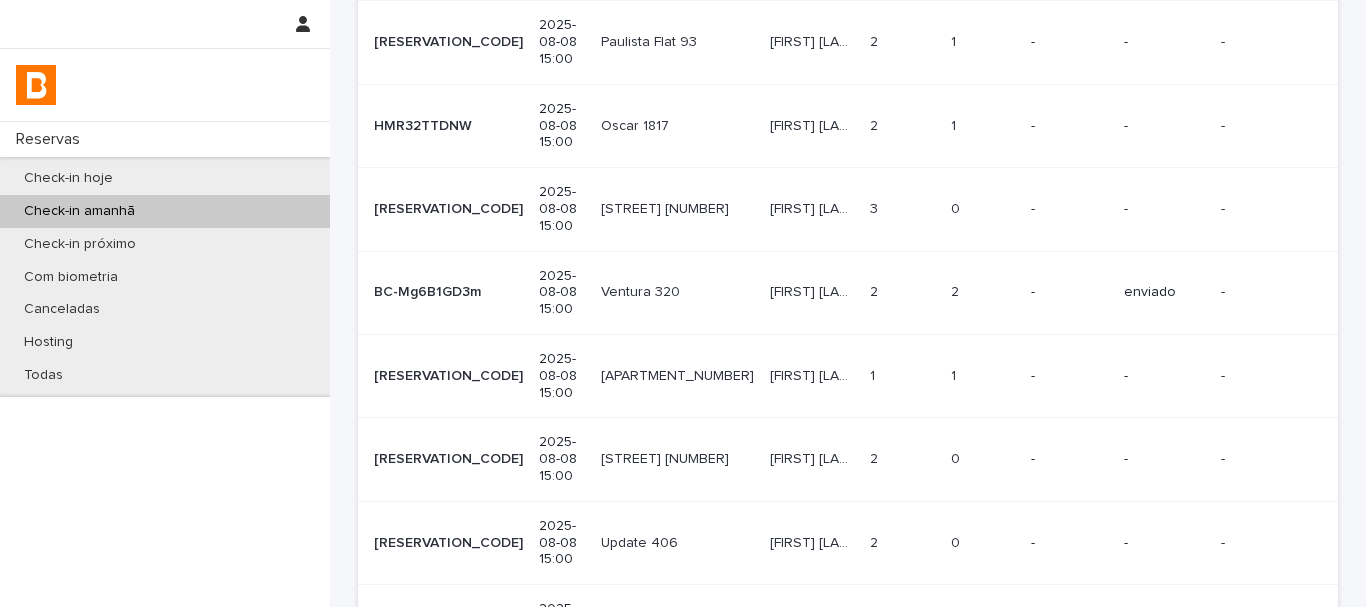 scroll, scrollTop: 481, scrollLeft: 0, axis: vertical 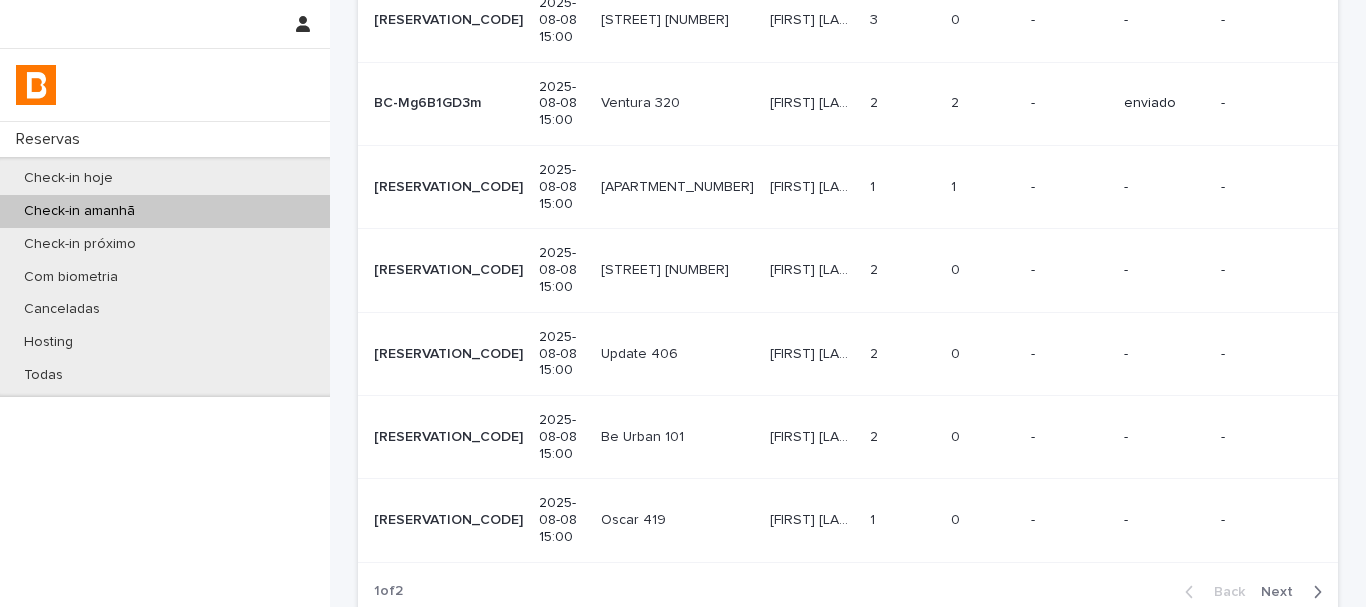 click on "Next" at bounding box center [1295, 592] 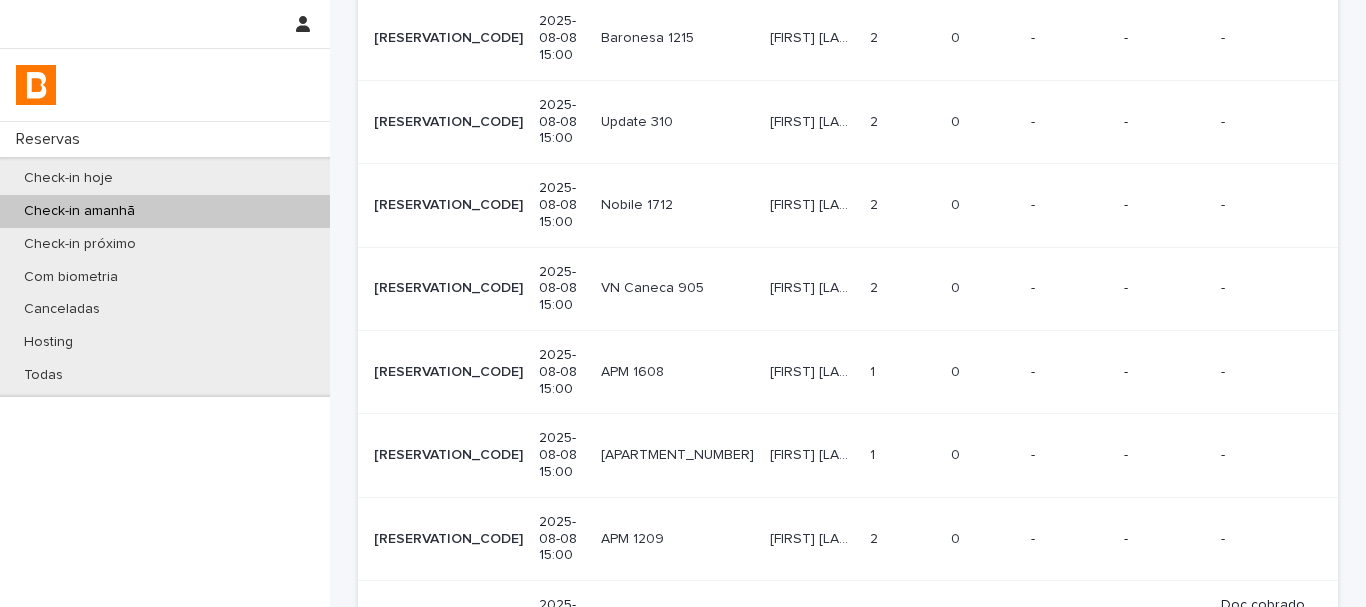 scroll, scrollTop: 0, scrollLeft: 0, axis: both 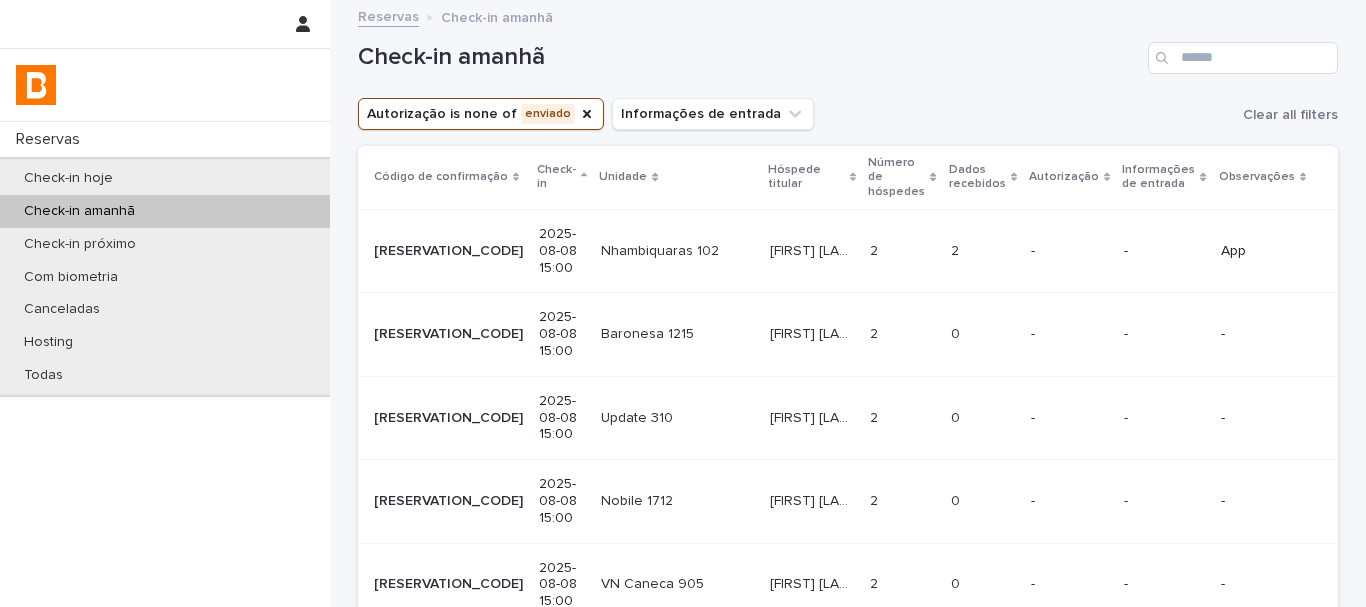 click on "Check-in amanhã" at bounding box center [749, 57] 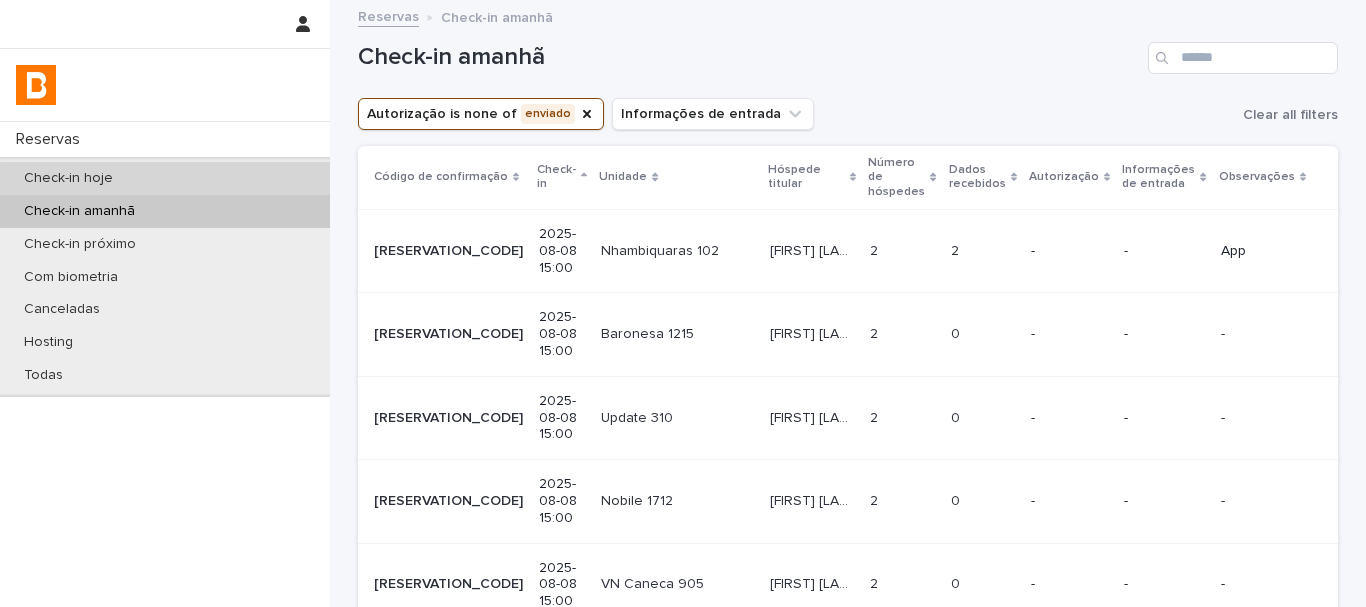 click on "Check-in hoje" at bounding box center [165, 178] 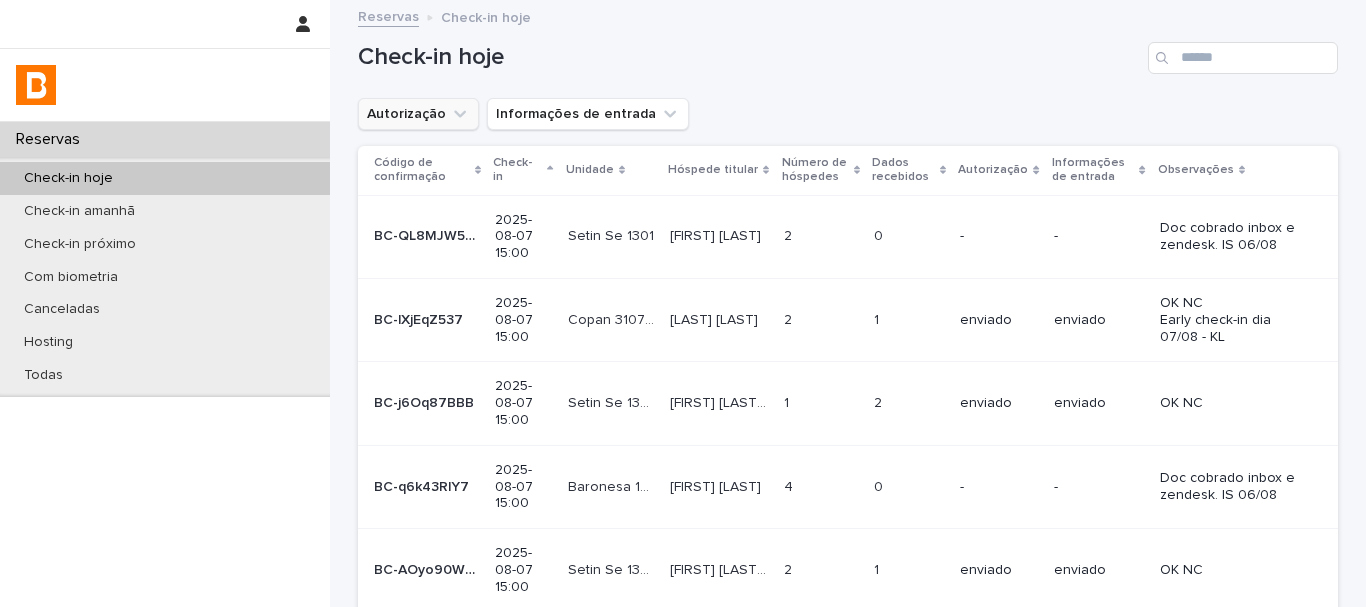 click 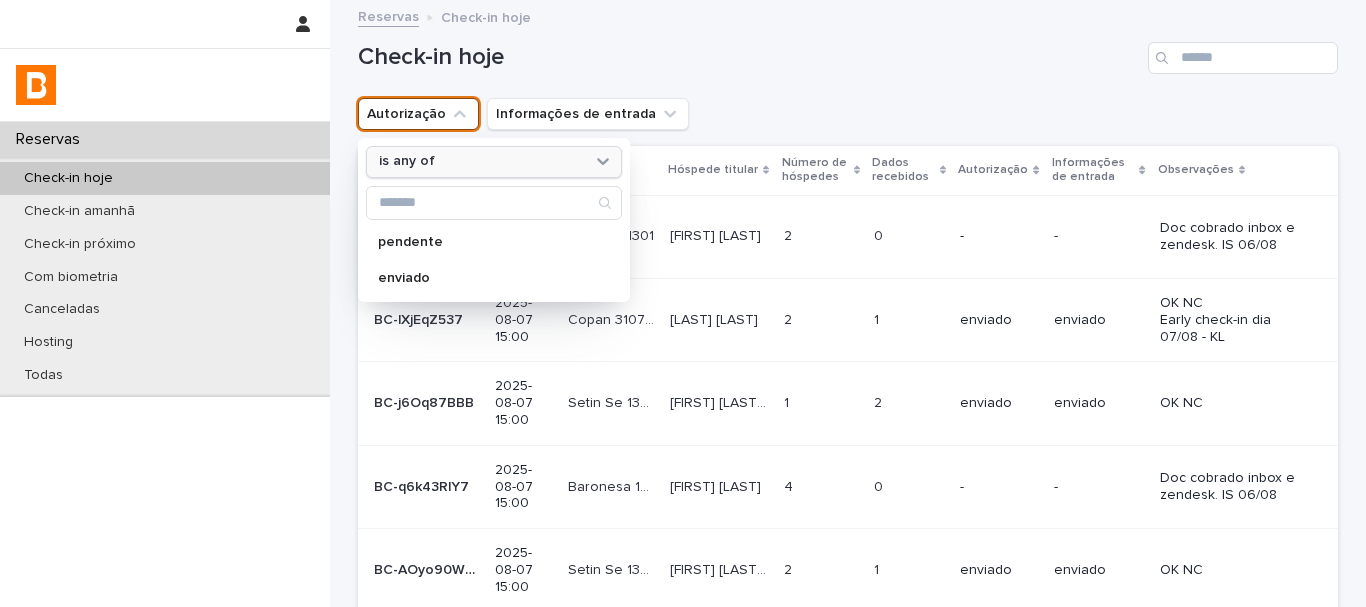 click on "is any of" at bounding box center [481, 161] 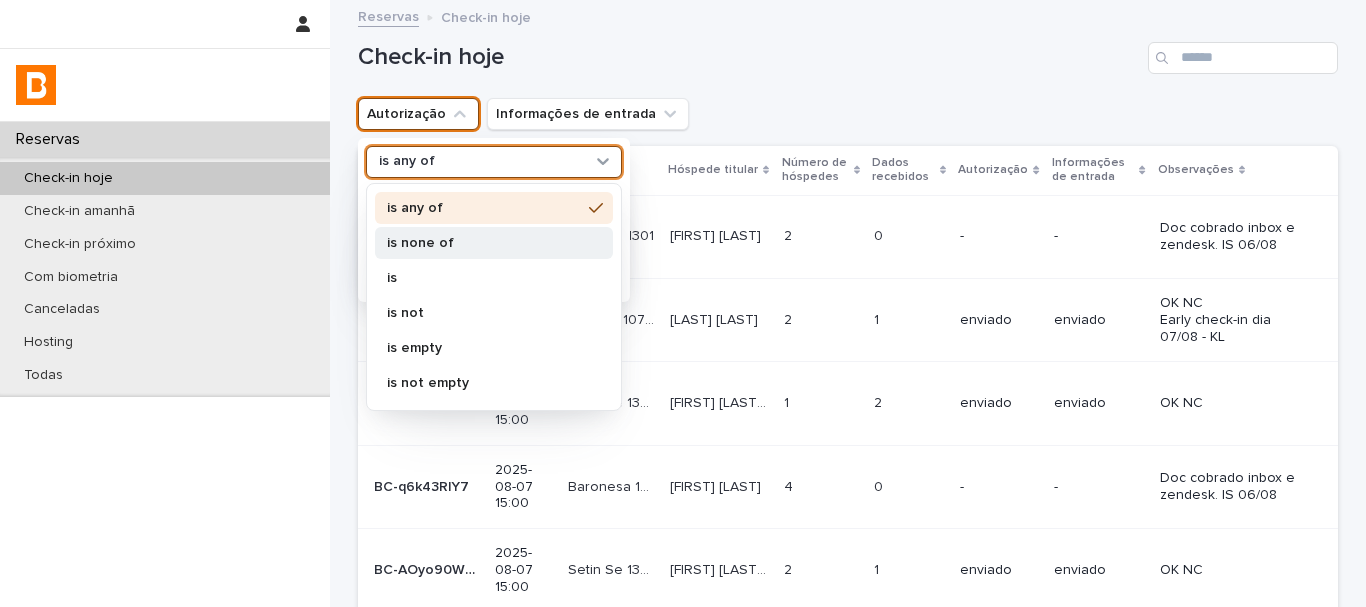 click on "is none of" at bounding box center [484, 243] 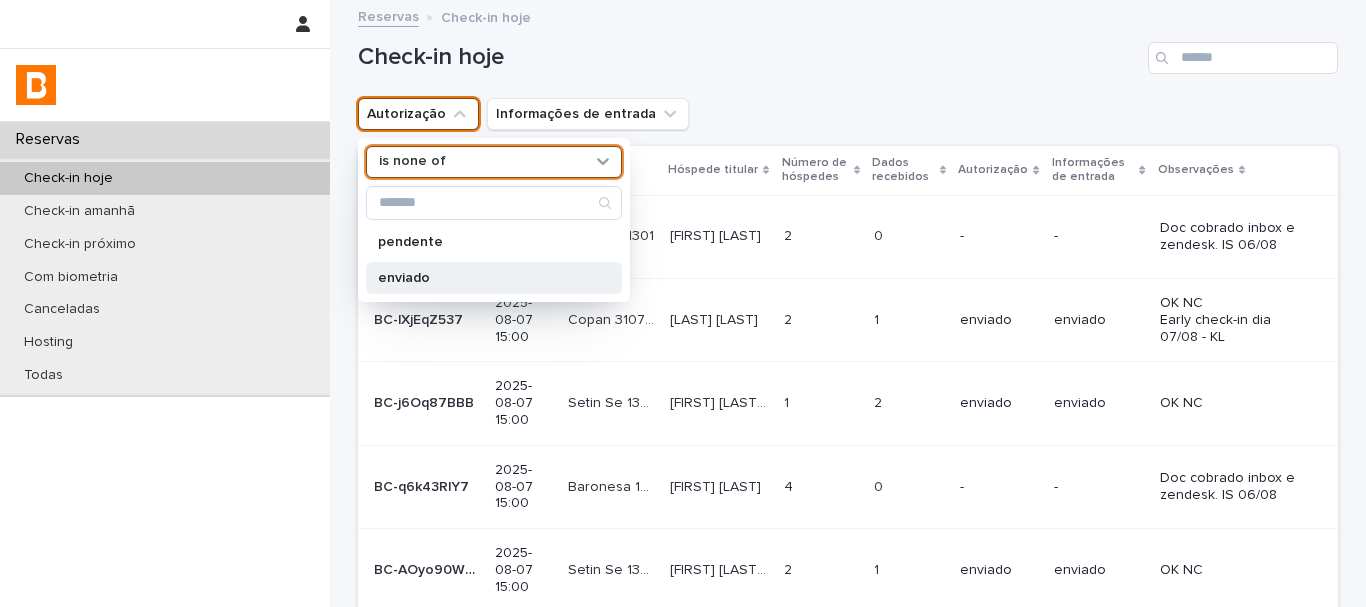 click on "enviado" at bounding box center (494, 278) 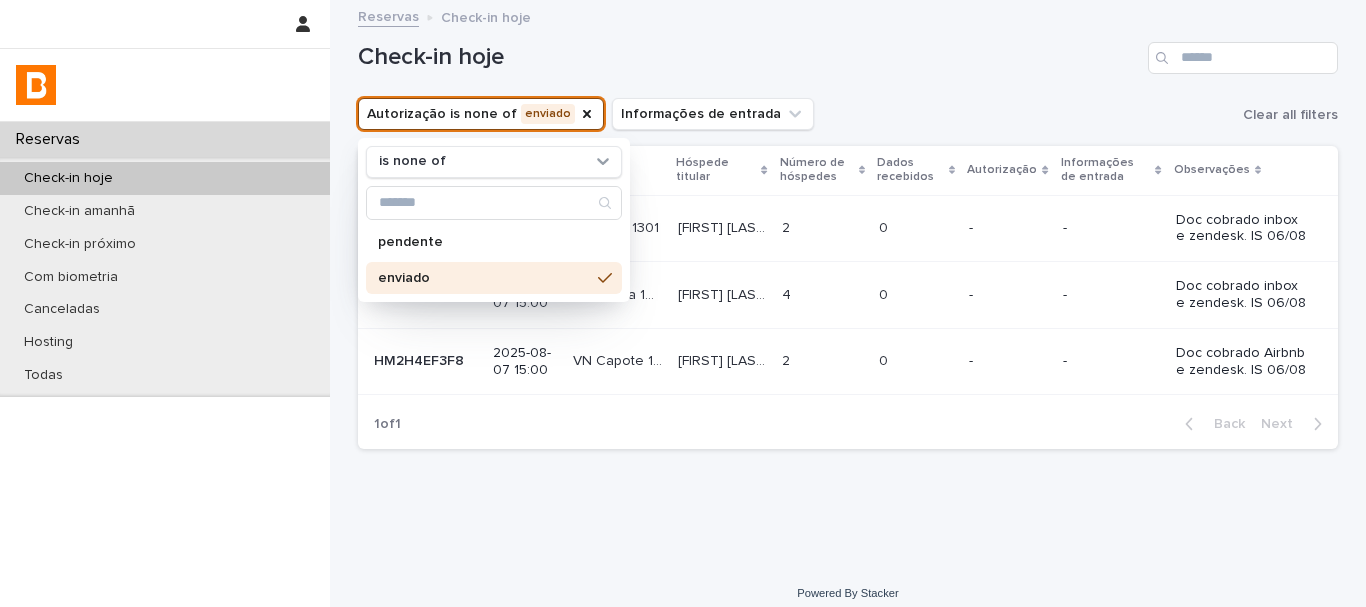 click on "Check-in hoje" at bounding box center (848, 50) 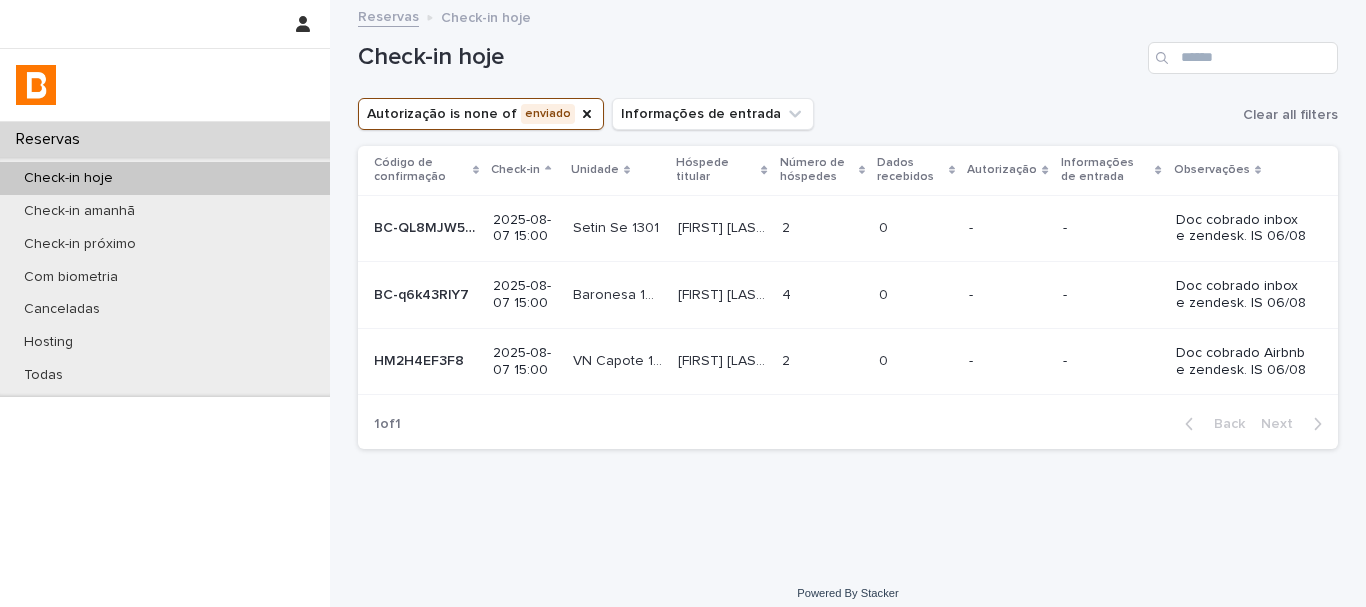 click on "Check-in hoje" at bounding box center [848, 50] 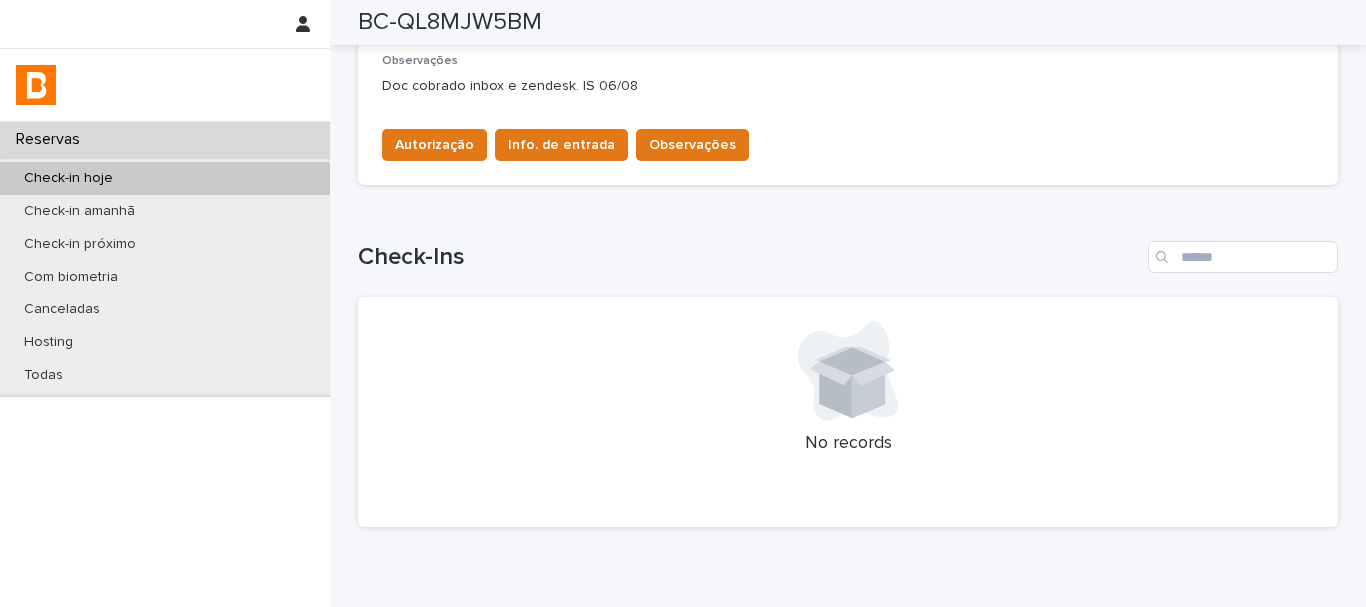 scroll, scrollTop: 748, scrollLeft: 0, axis: vertical 